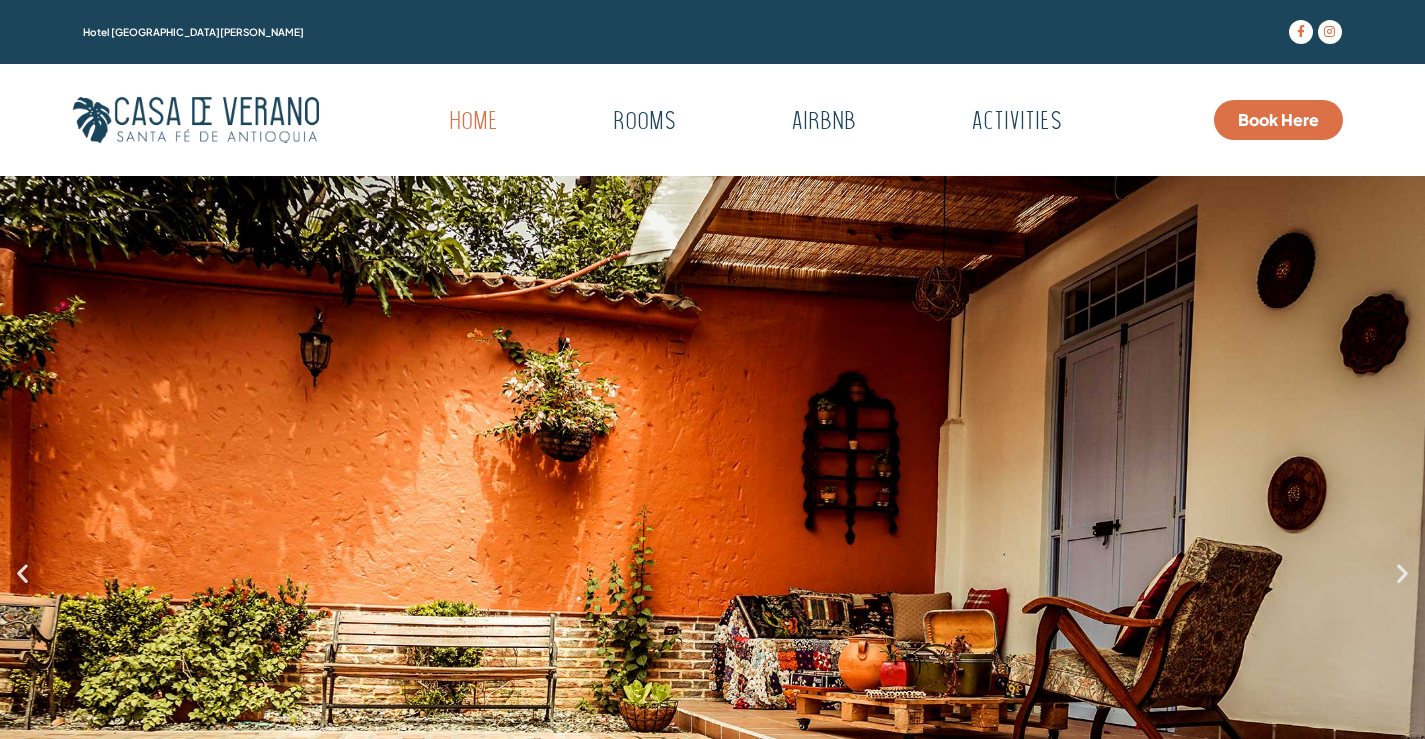 scroll, scrollTop: 0, scrollLeft: 0, axis: both 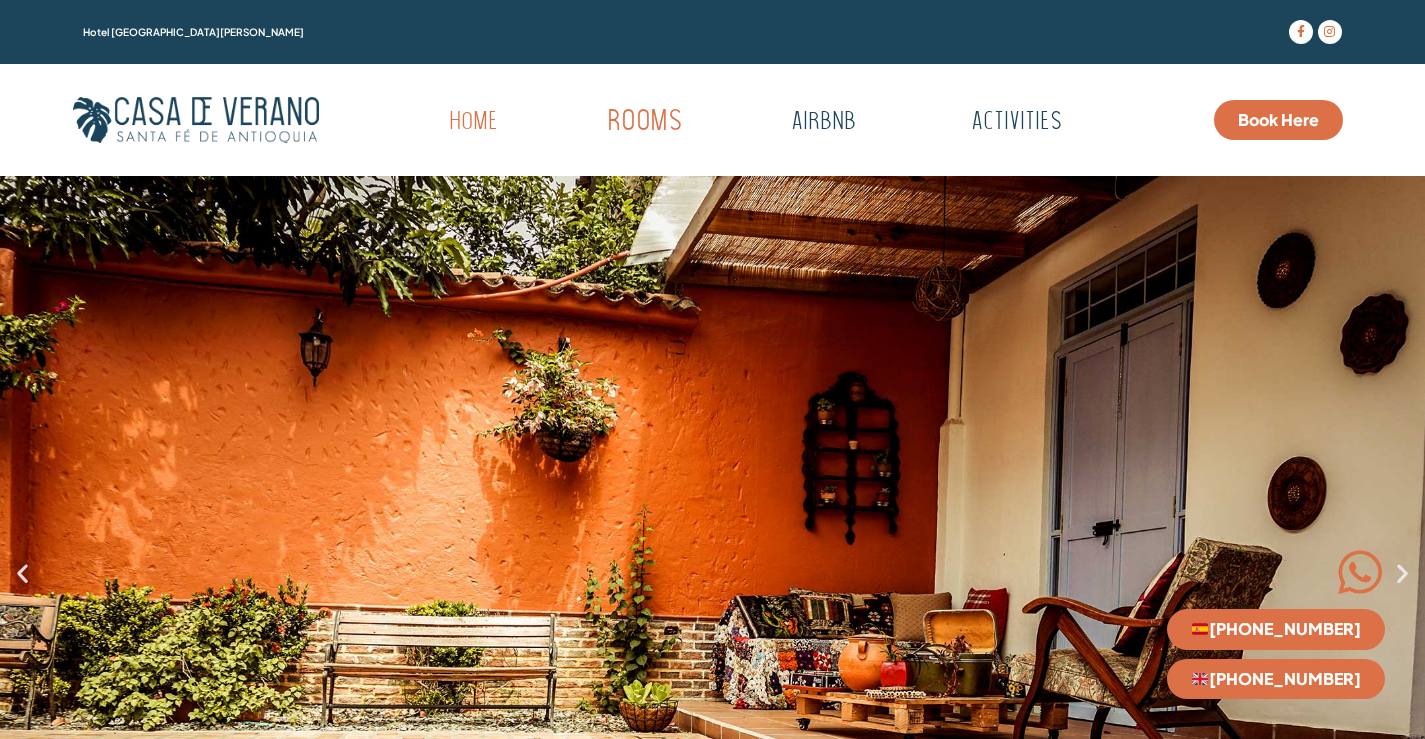 click on "Rooms" 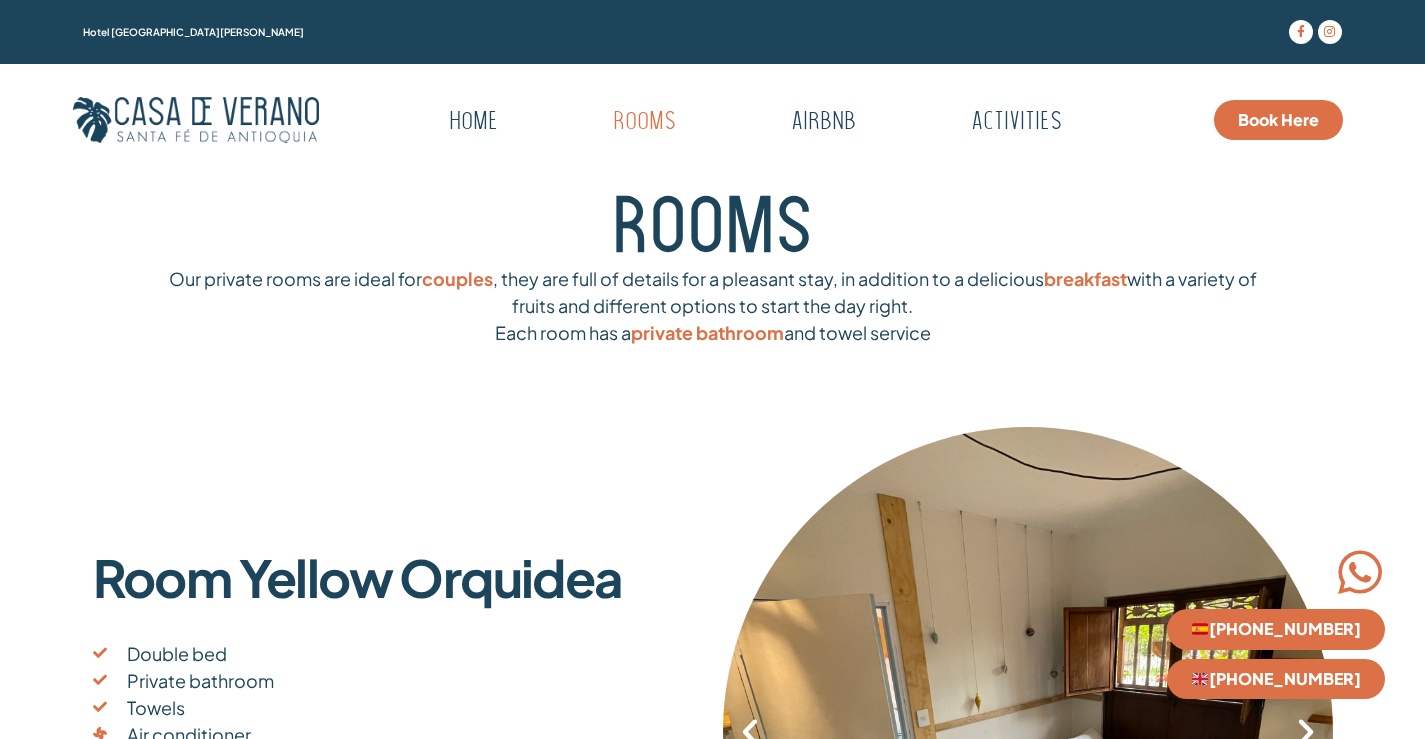 scroll, scrollTop: 0, scrollLeft: 0, axis: both 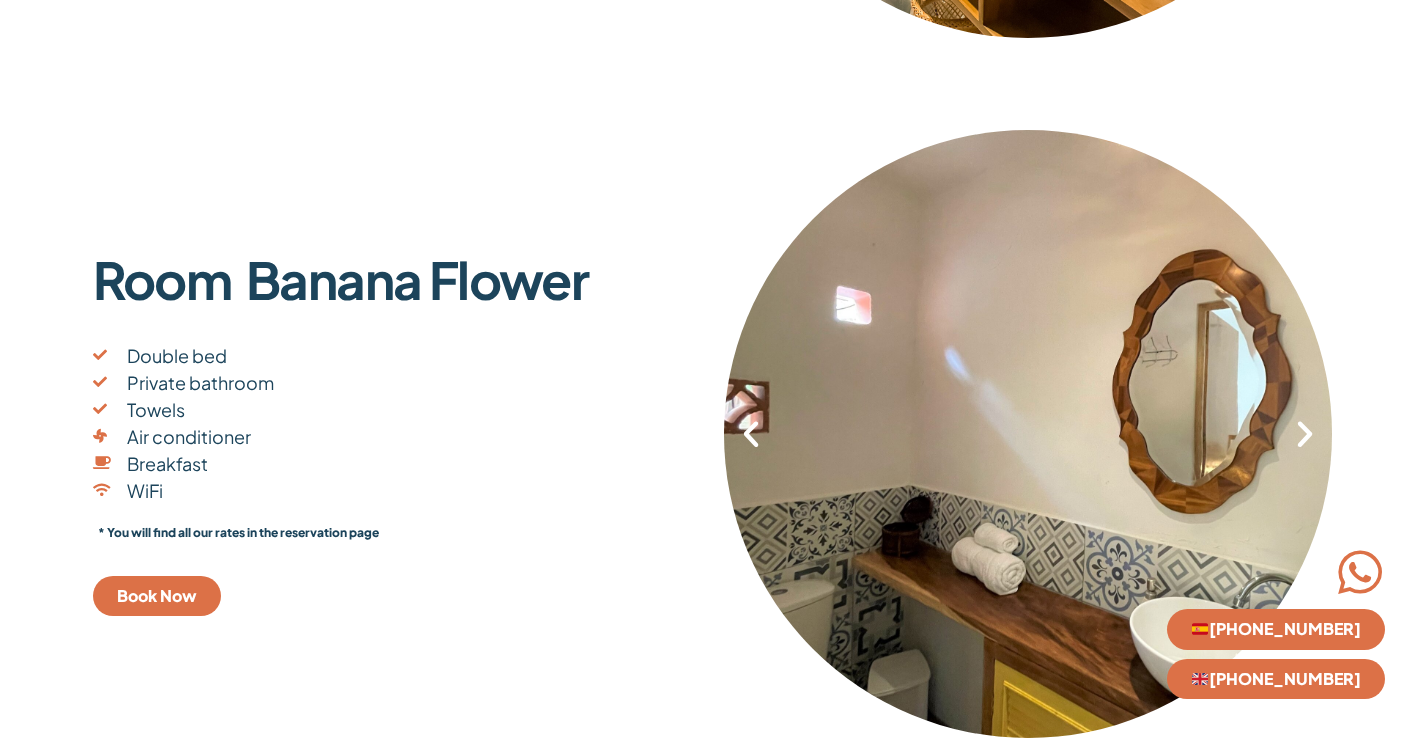 click at bounding box center (1305, 434) 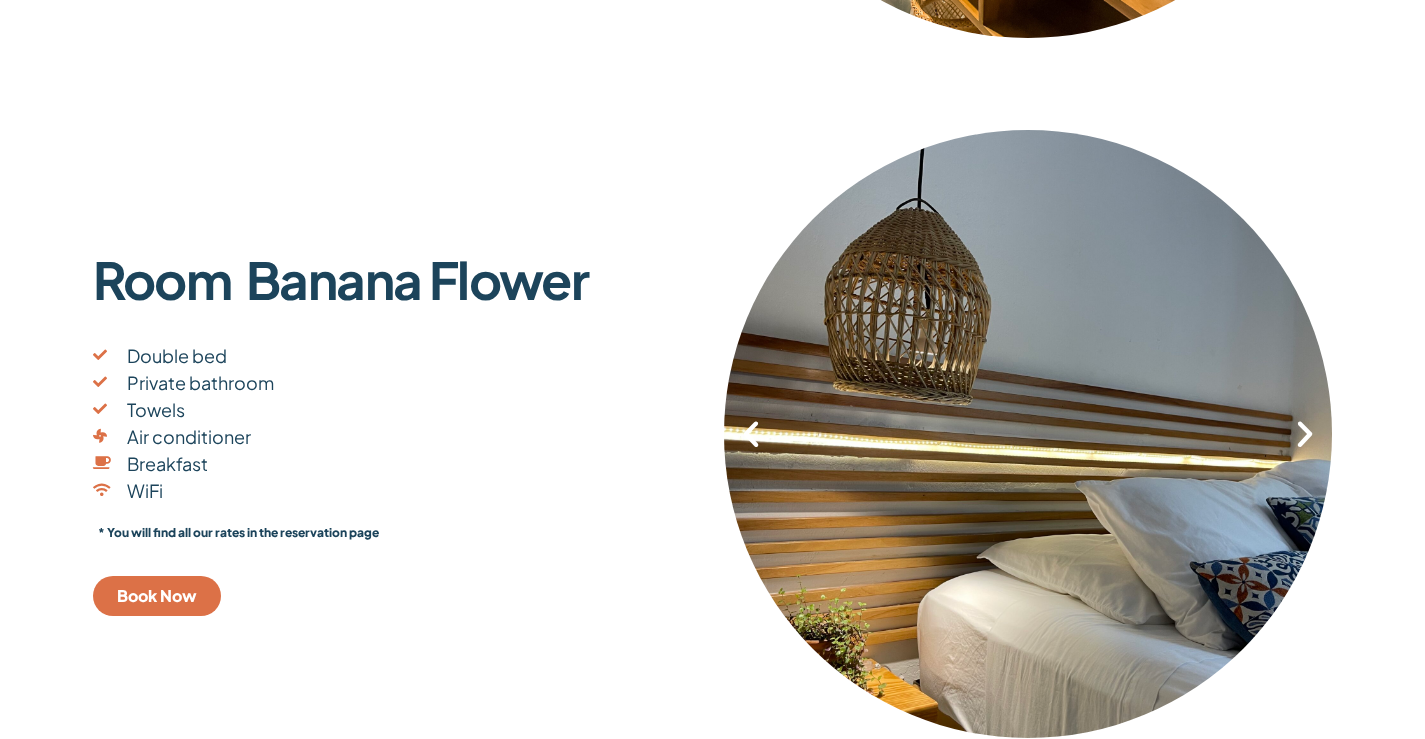 click at bounding box center [1305, 434] 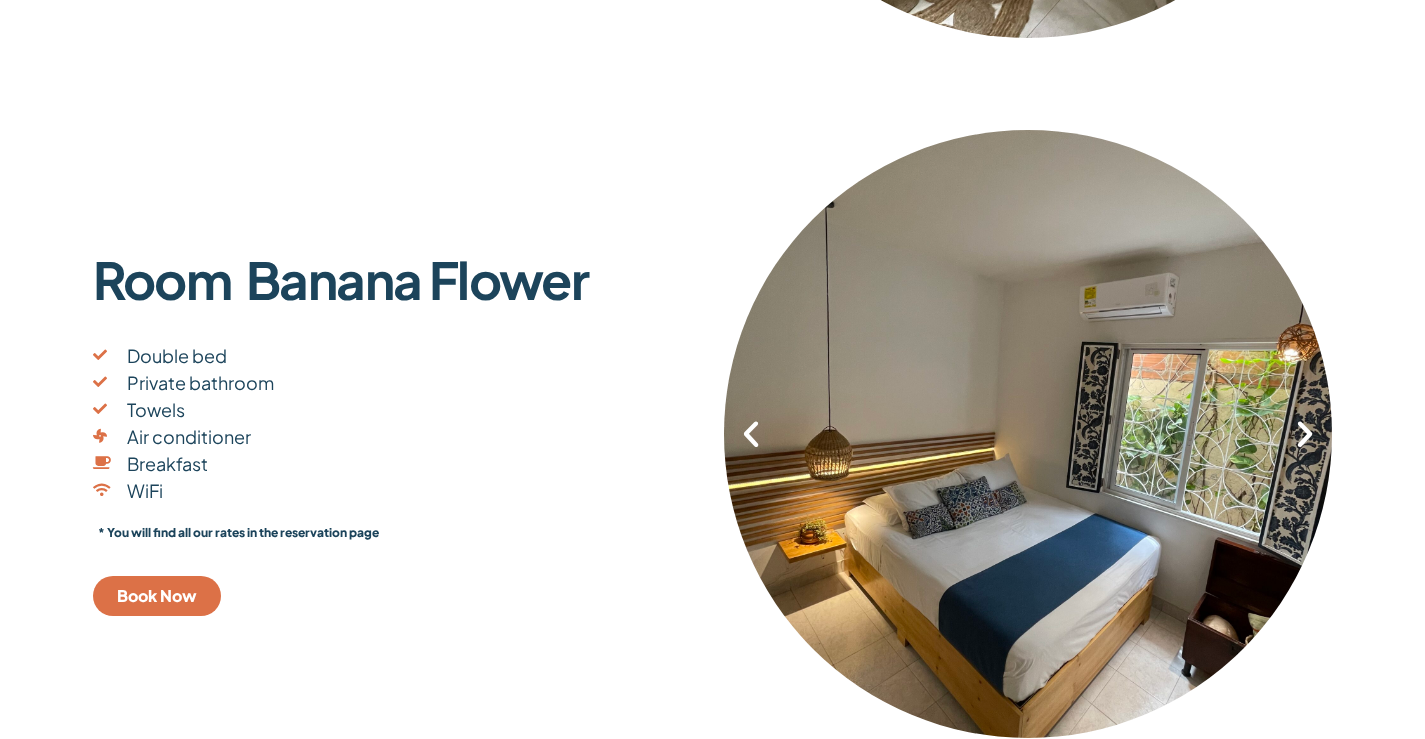 click at bounding box center (1305, 434) 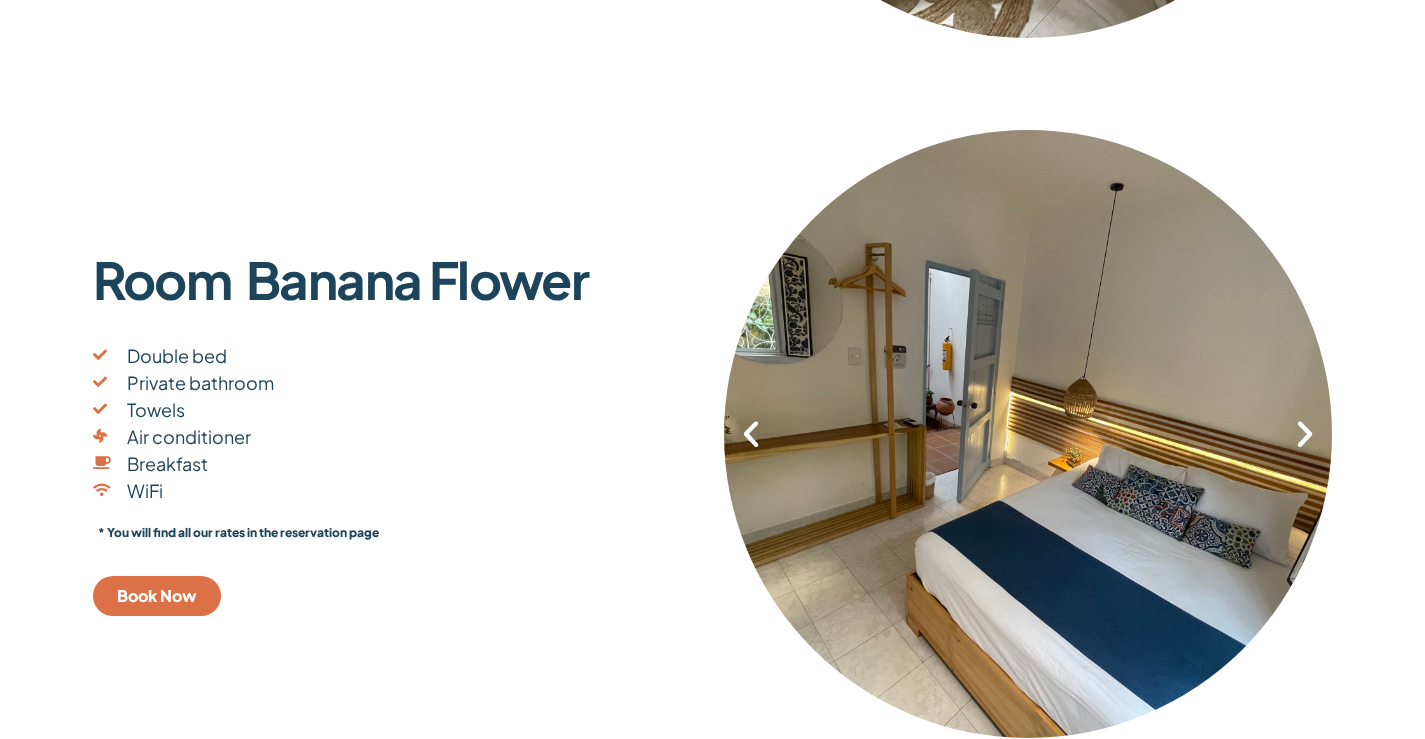 click at bounding box center [1305, 434] 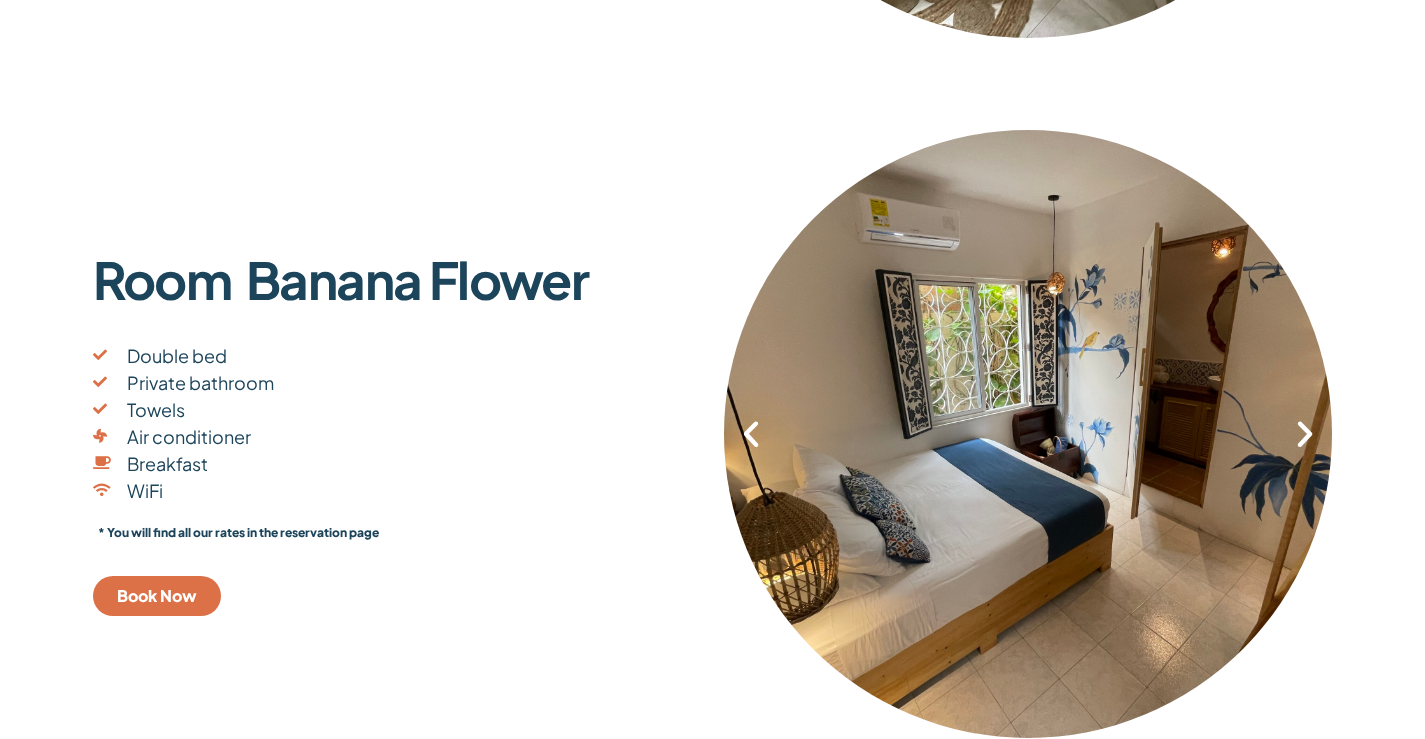 click at bounding box center [1305, 434] 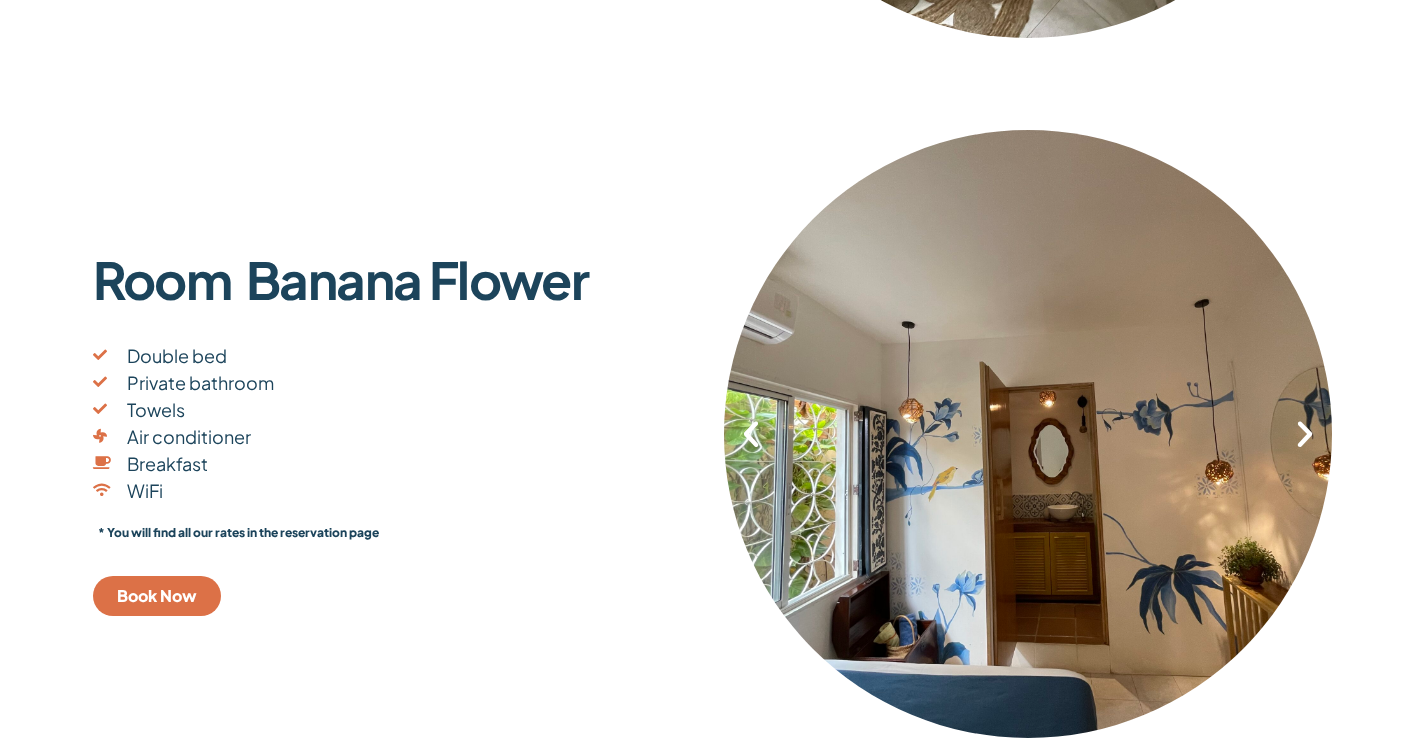 click at bounding box center [1305, 434] 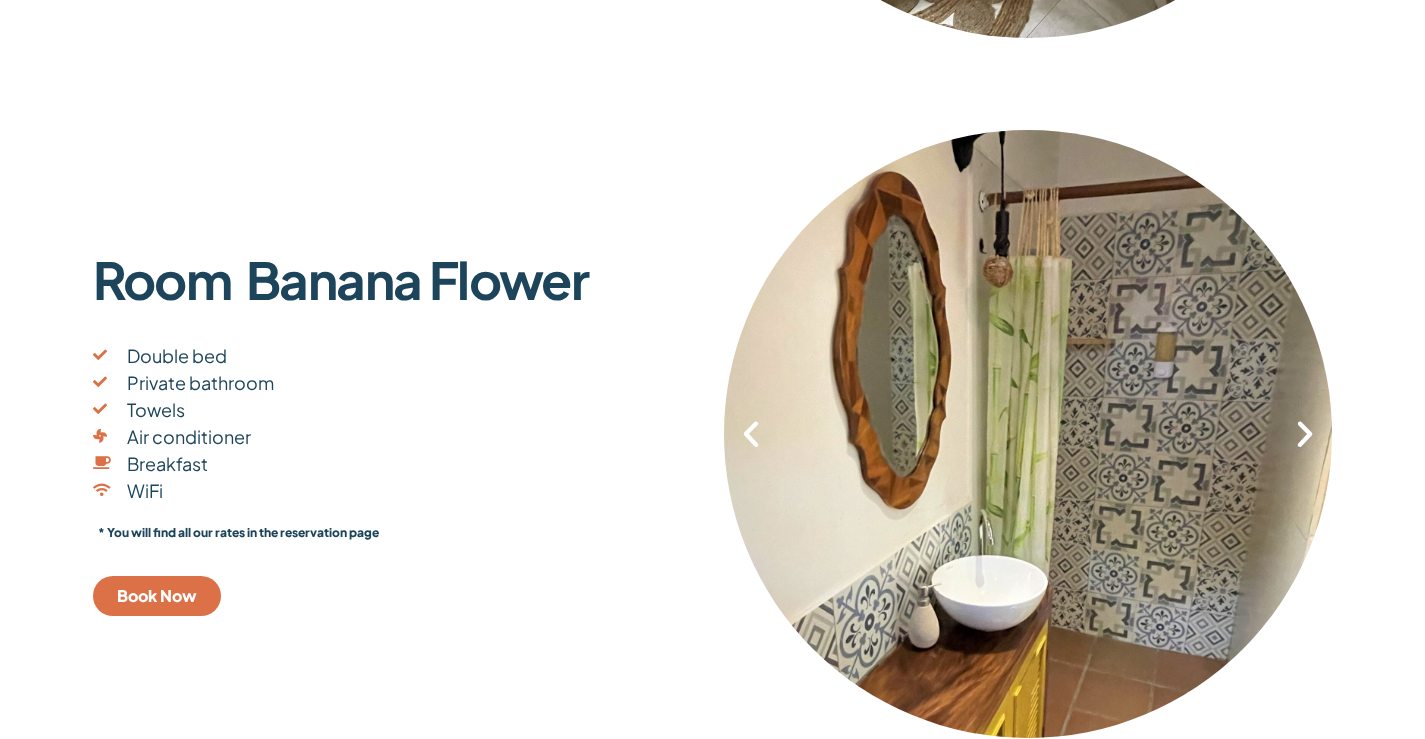click at bounding box center [1305, 434] 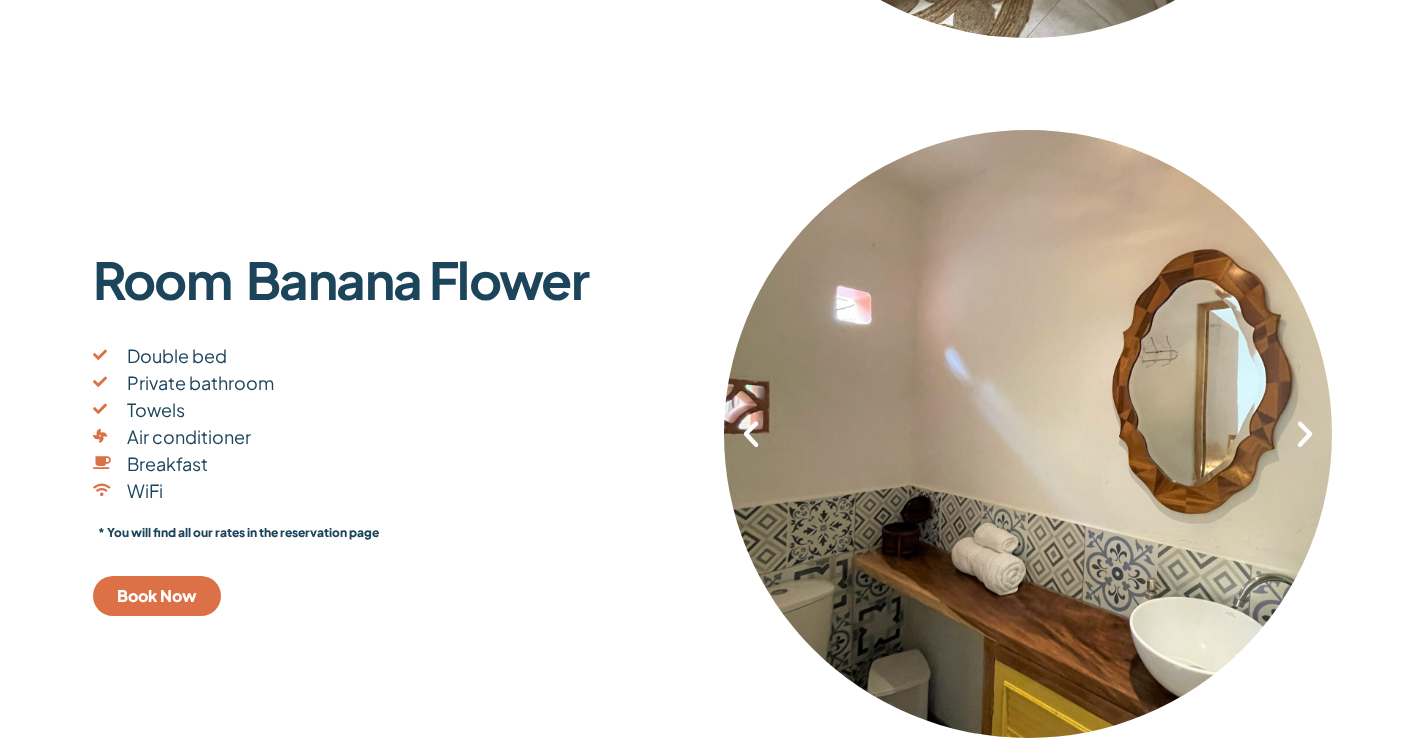 click at bounding box center (1305, 434) 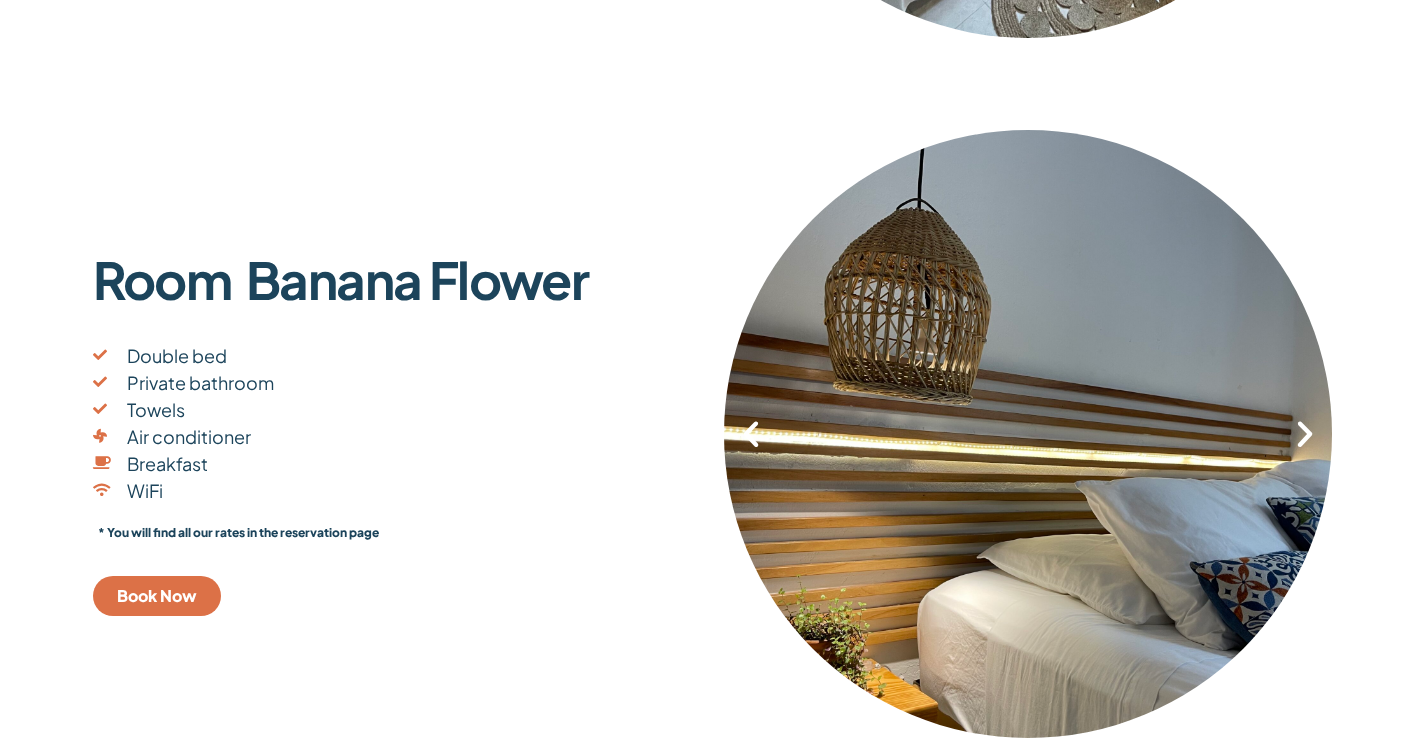 click at bounding box center (1305, 434) 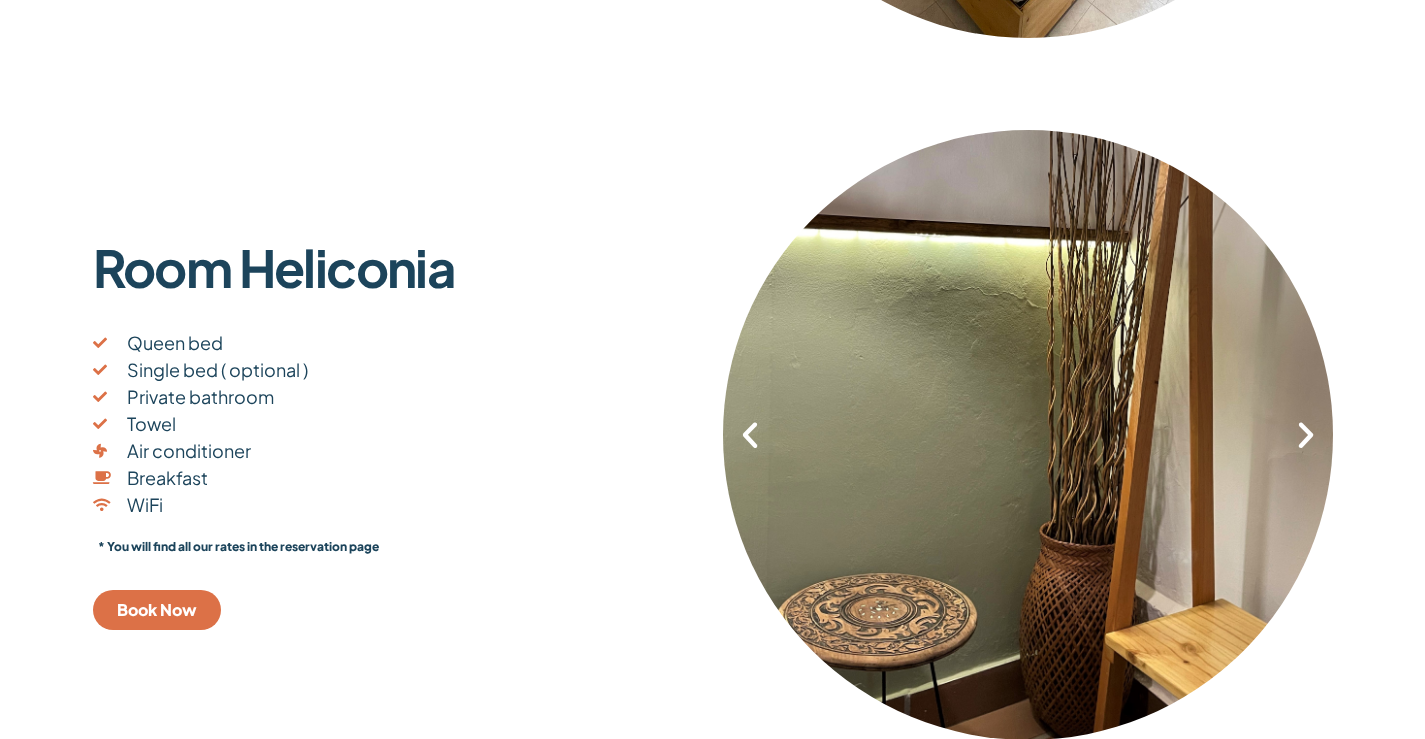 scroll, scrollTop: 2500, scrollLeft: 0, axis: vertical 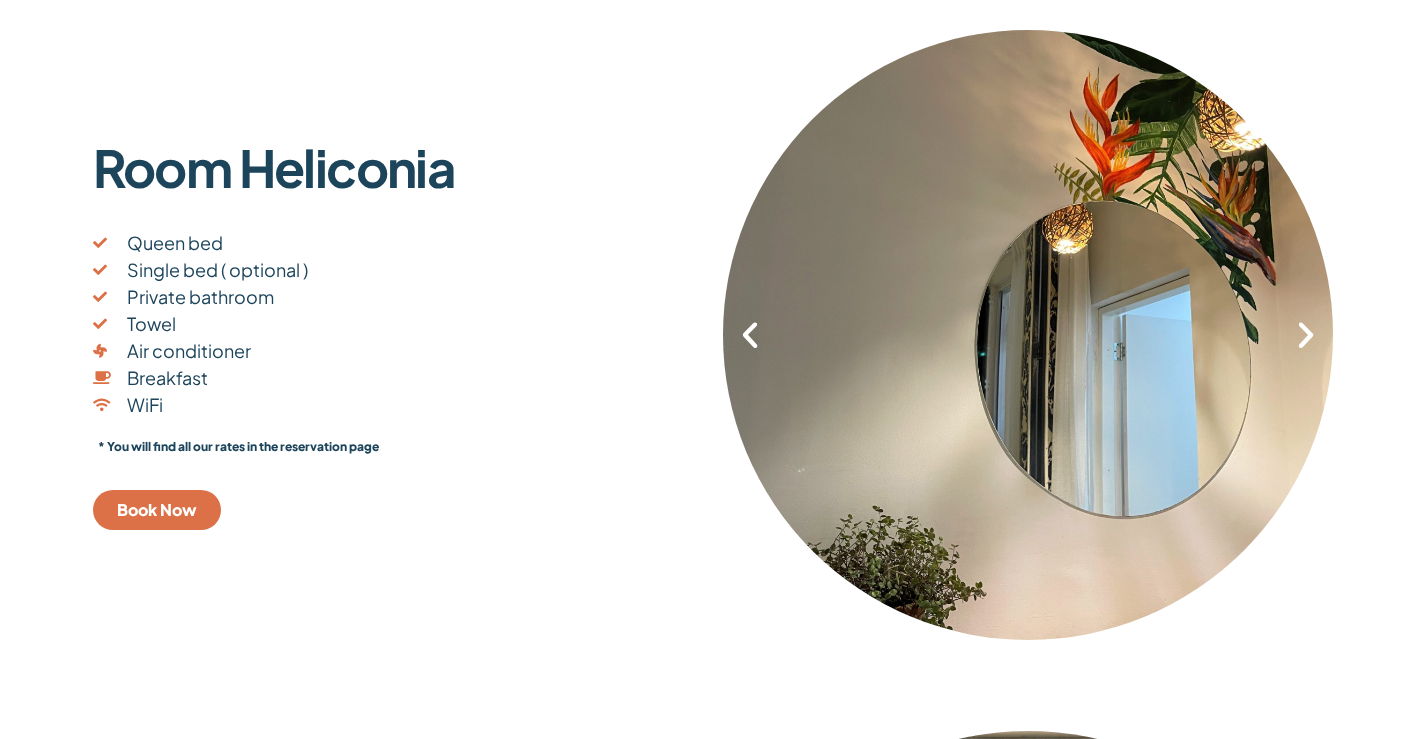 click at bounding box center [1306, 335] 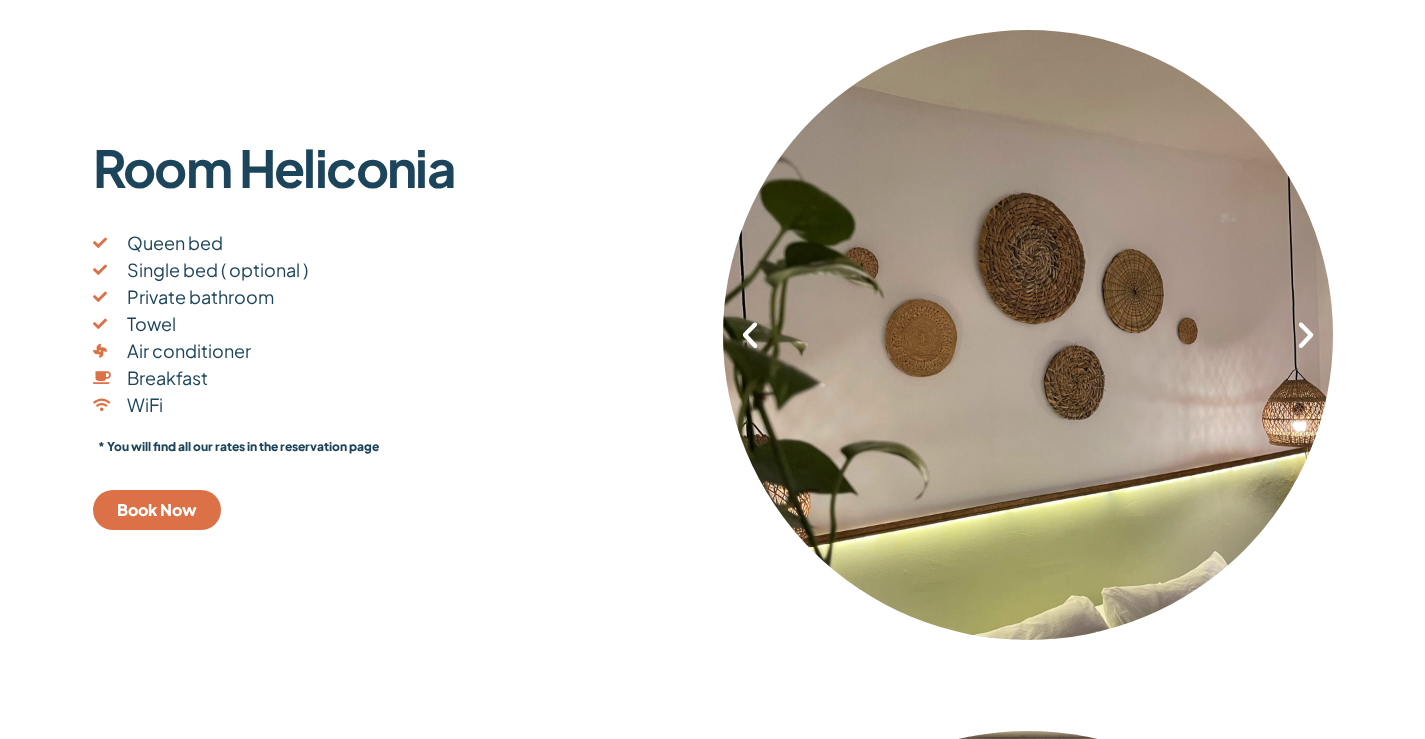 click at bounding box center (1306, 335) 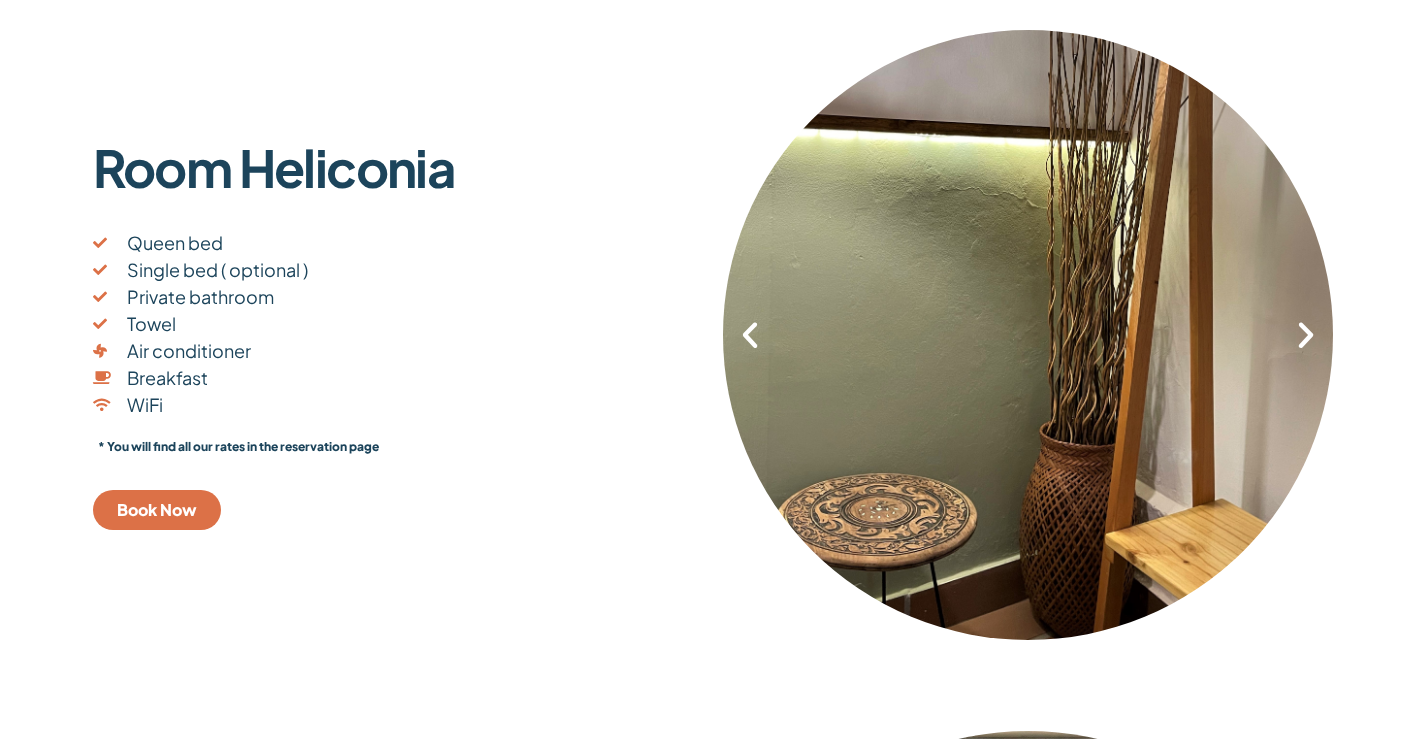click at bounding box center [1306, 335] 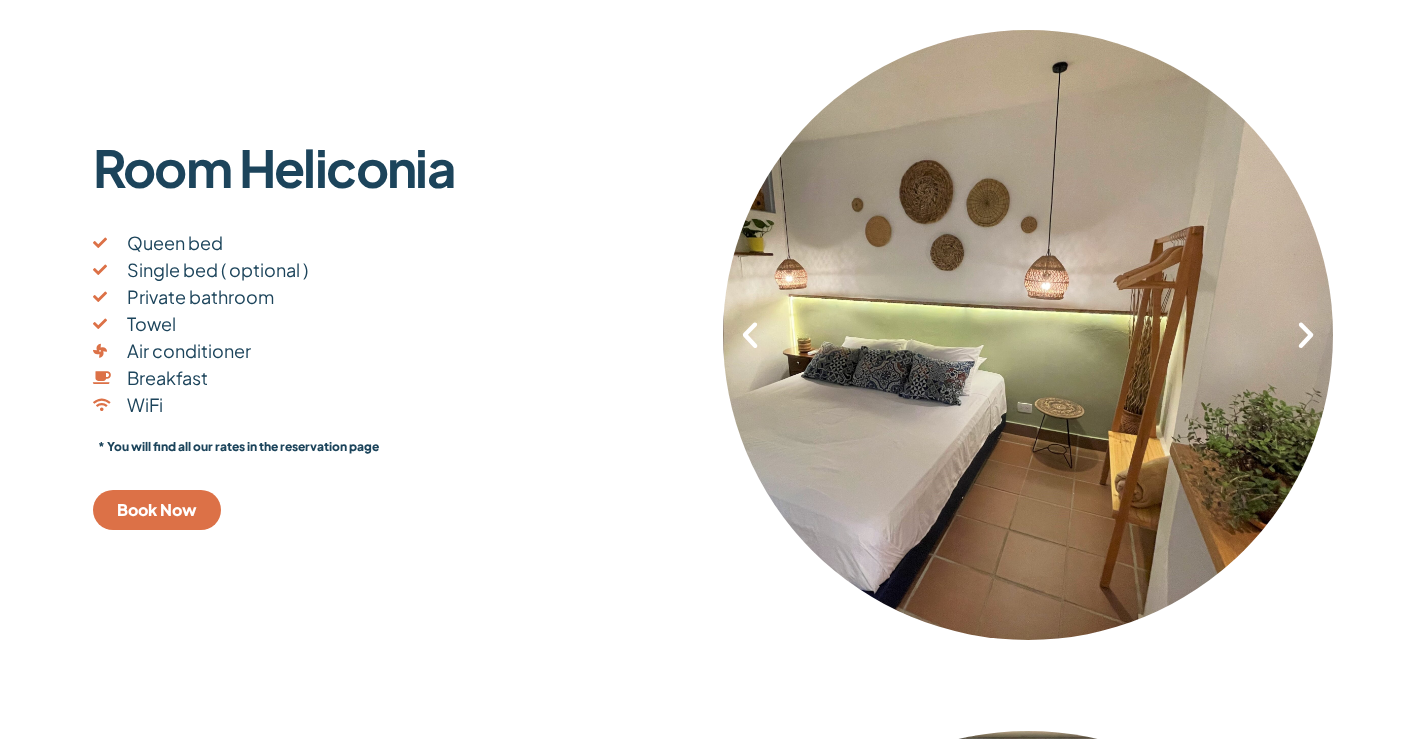 click at bounding box center [1029, 334] 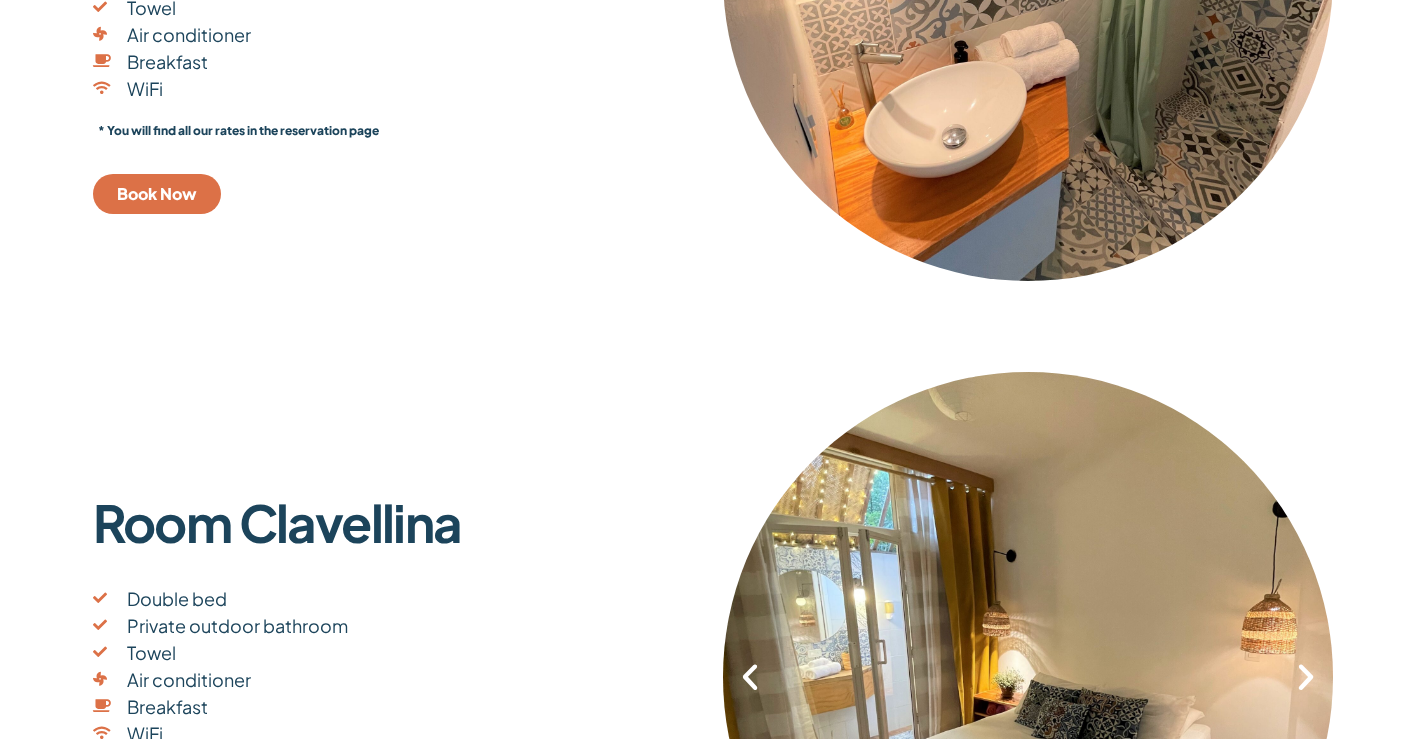 scroll, scrollTop: 3800, scrollLeft: 0, axis: vertical 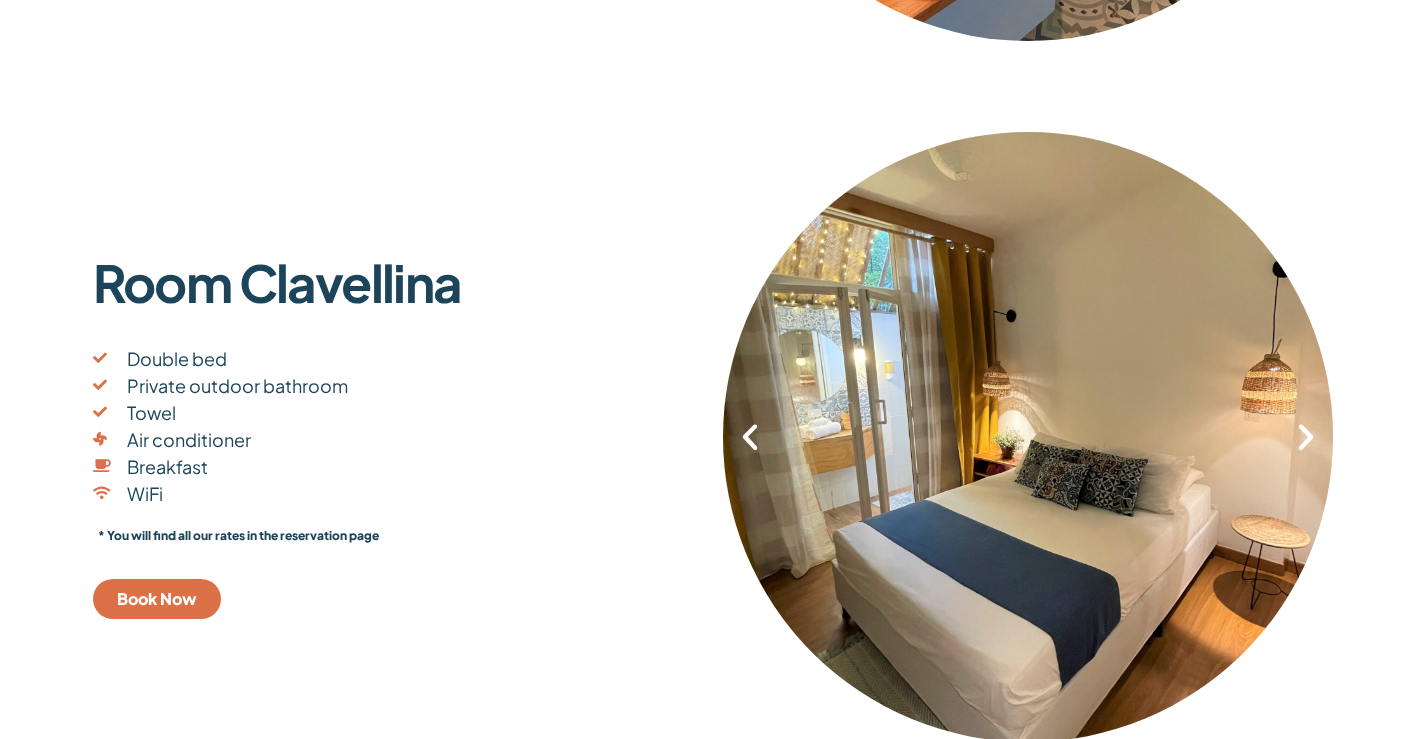 click at bounding box center [1306, 437] 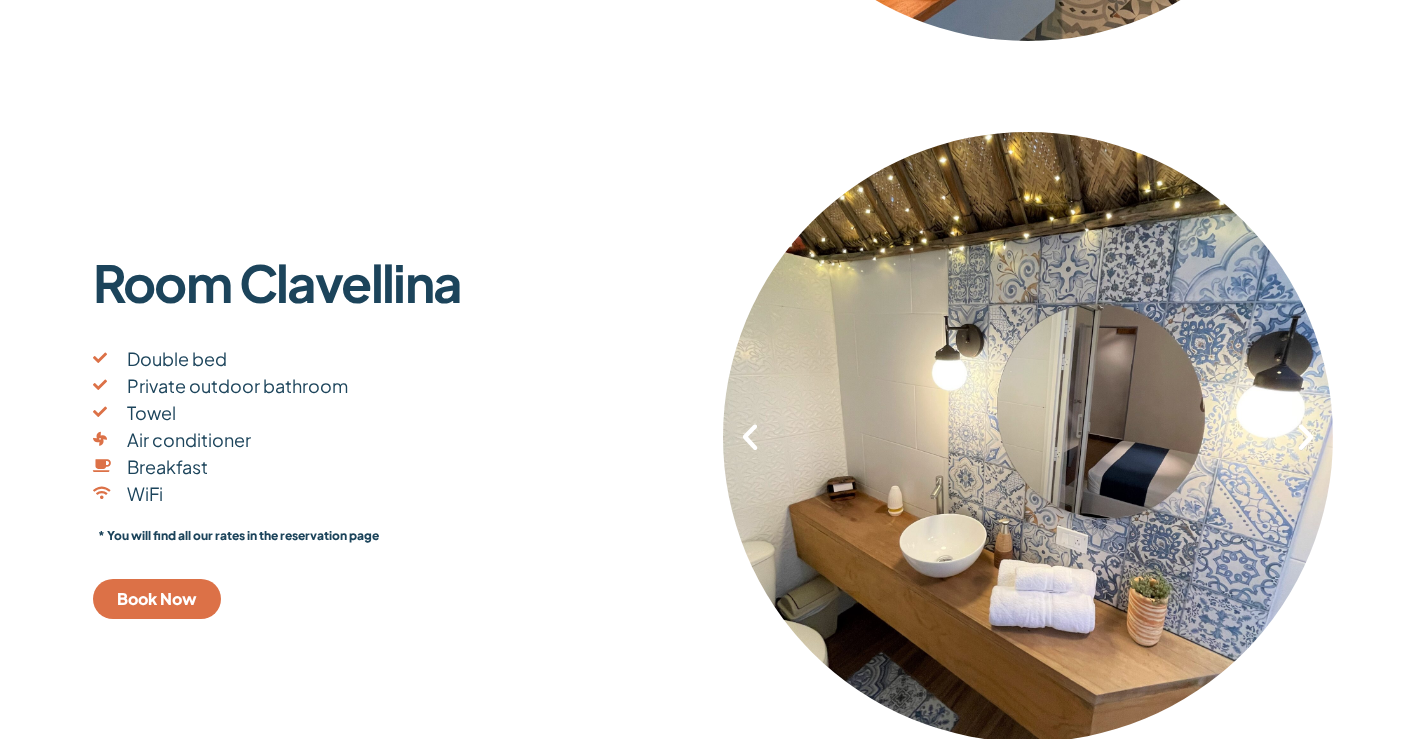 click at bounding box center [1306, 437] 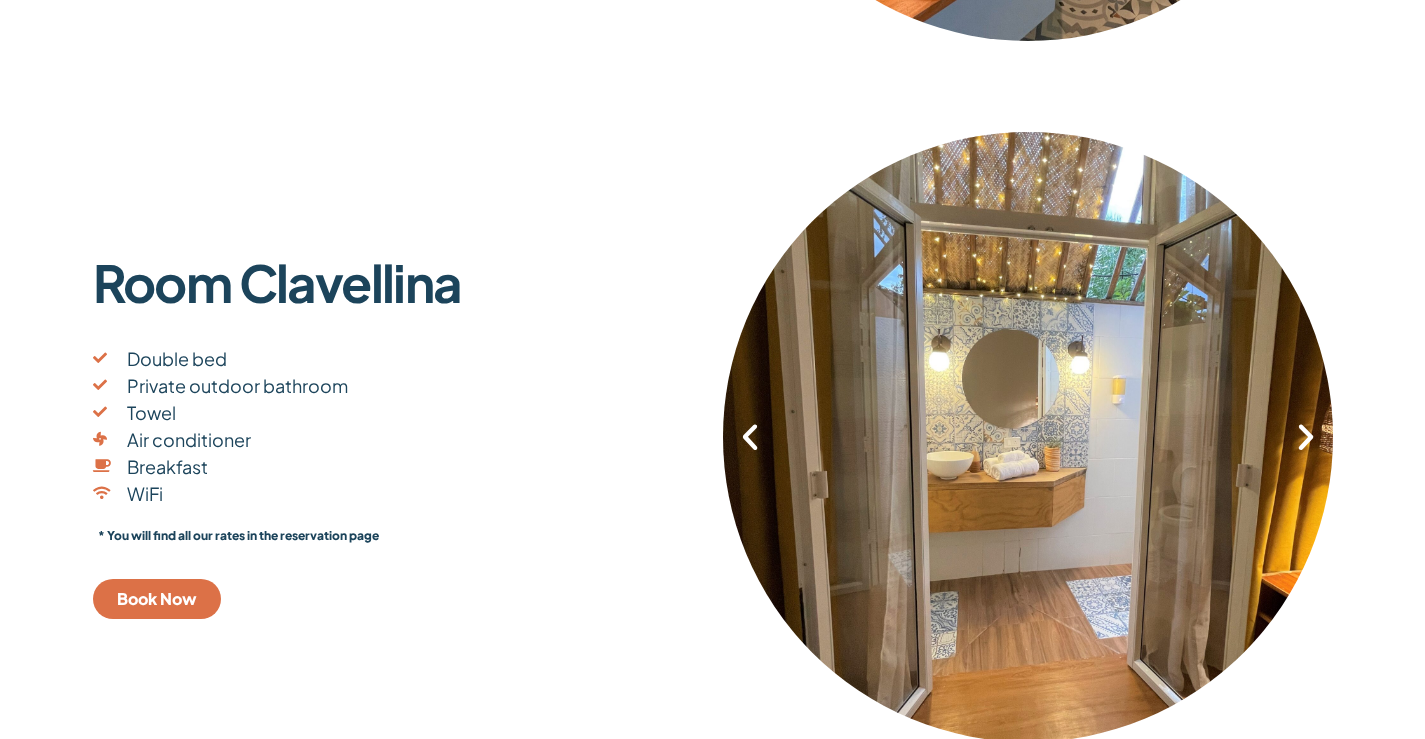 click at bounding box center (1306, 437) 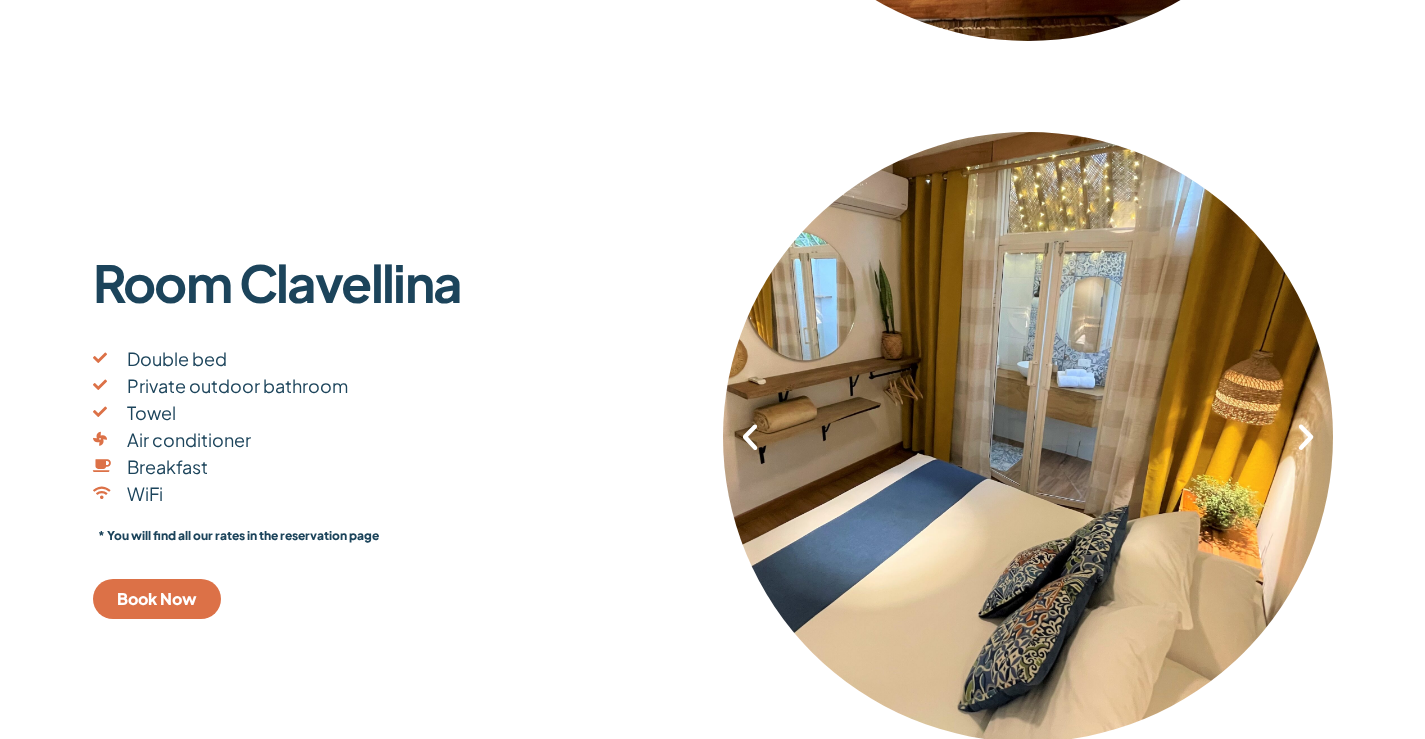 click at bounding box center (1306, 437) 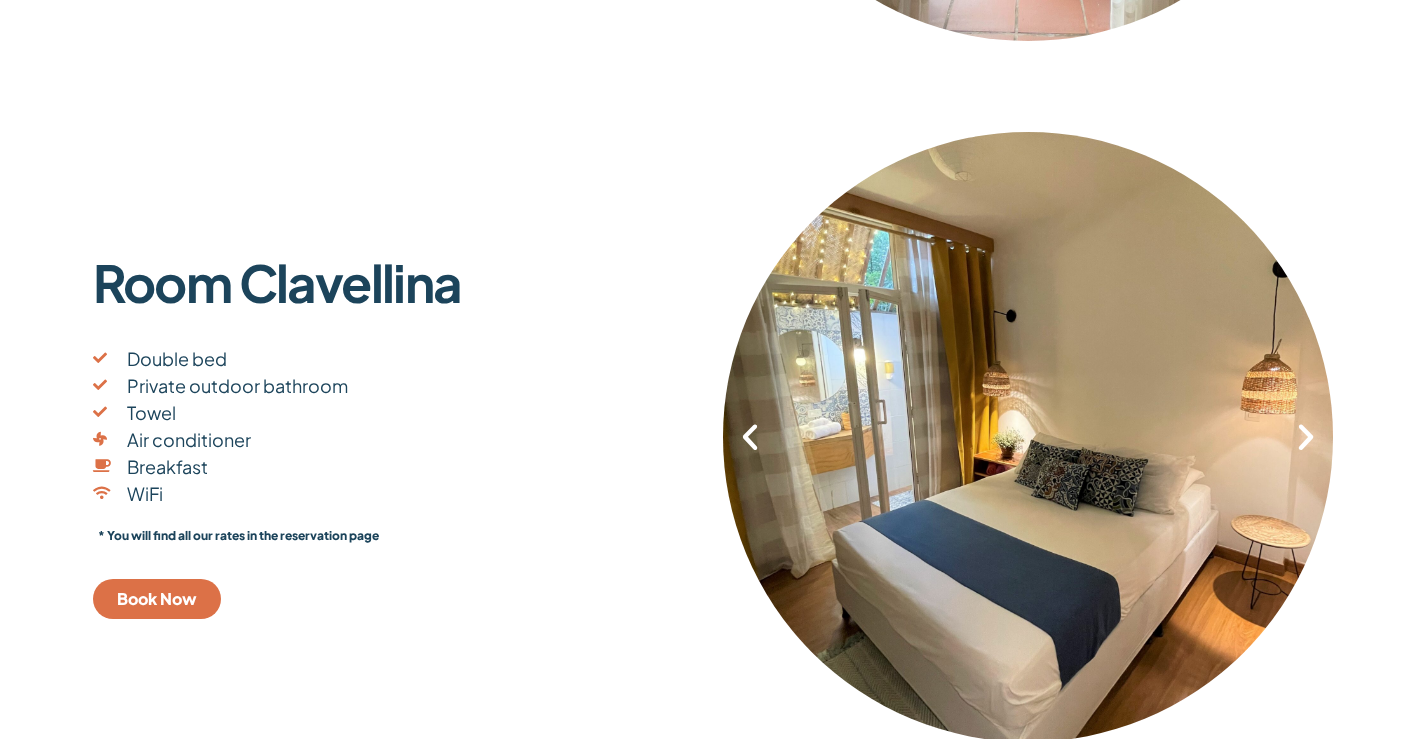 click at bounding box center [1306, 437] 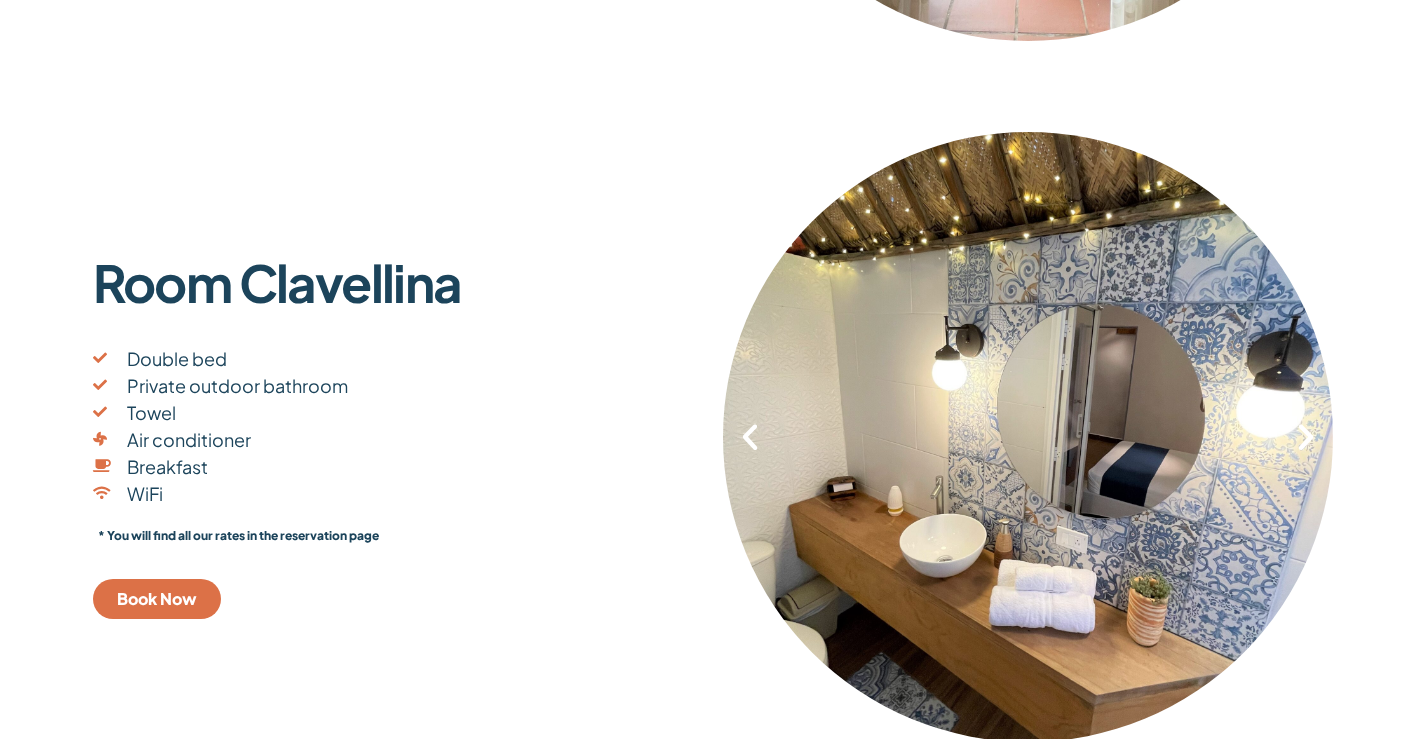 click at bounding box center (1306, 437) 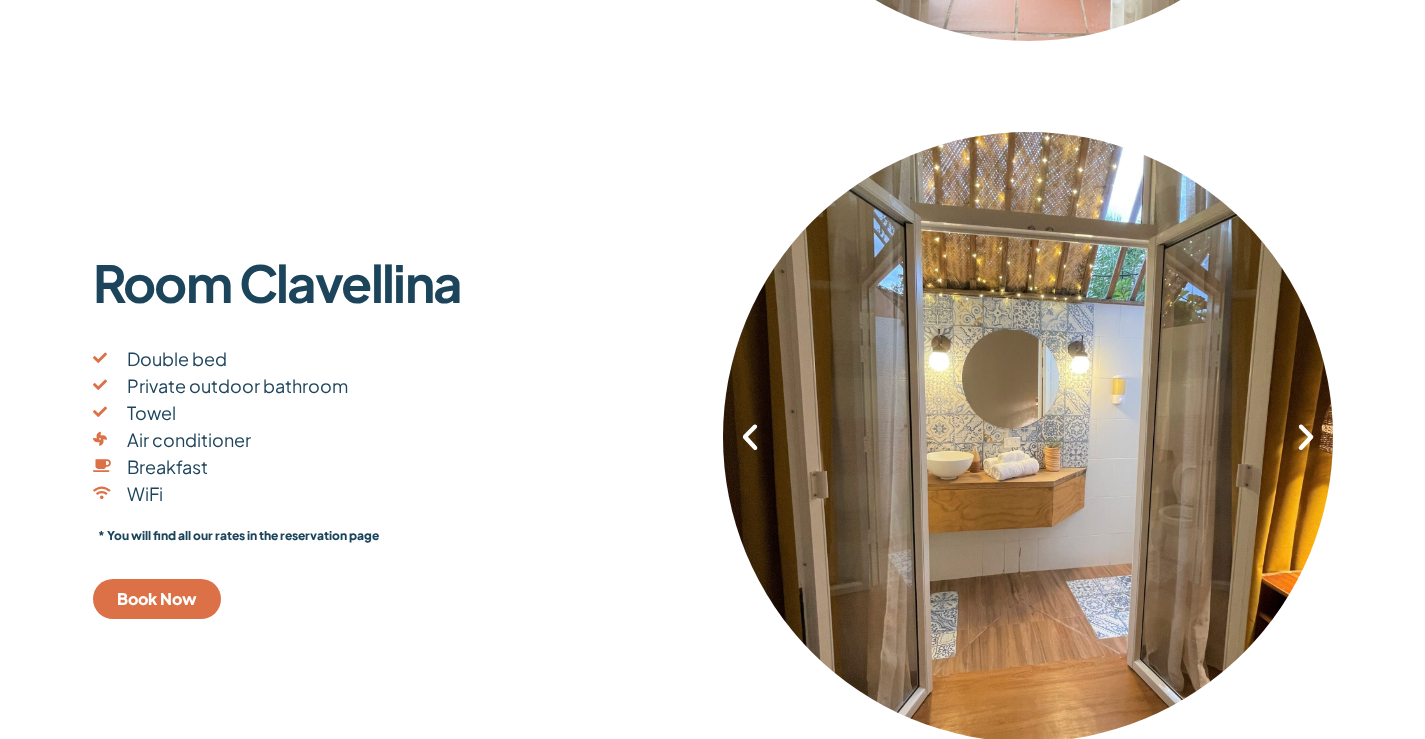 click at bounding box center (1306, 437) 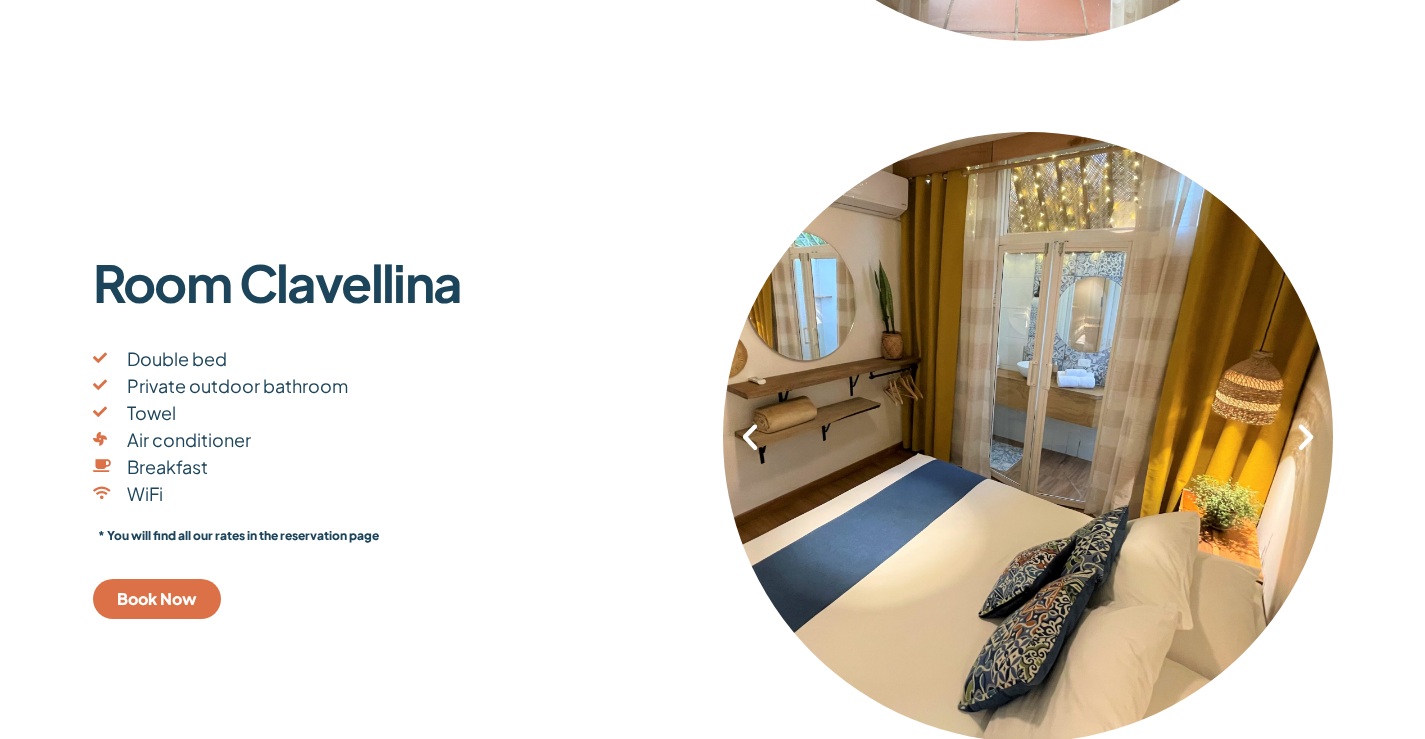 click at bounding box center (1306, 437) 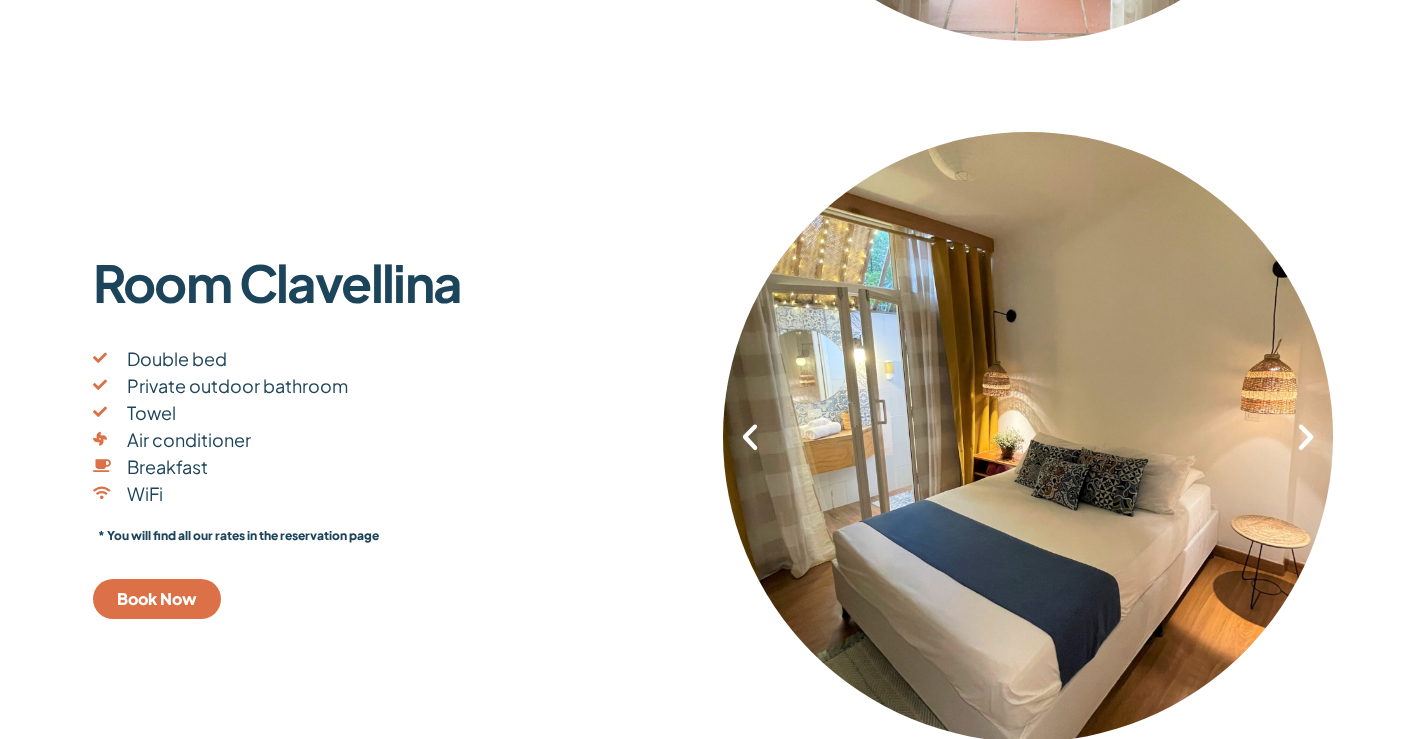 click at bounding box center [1306, 437] 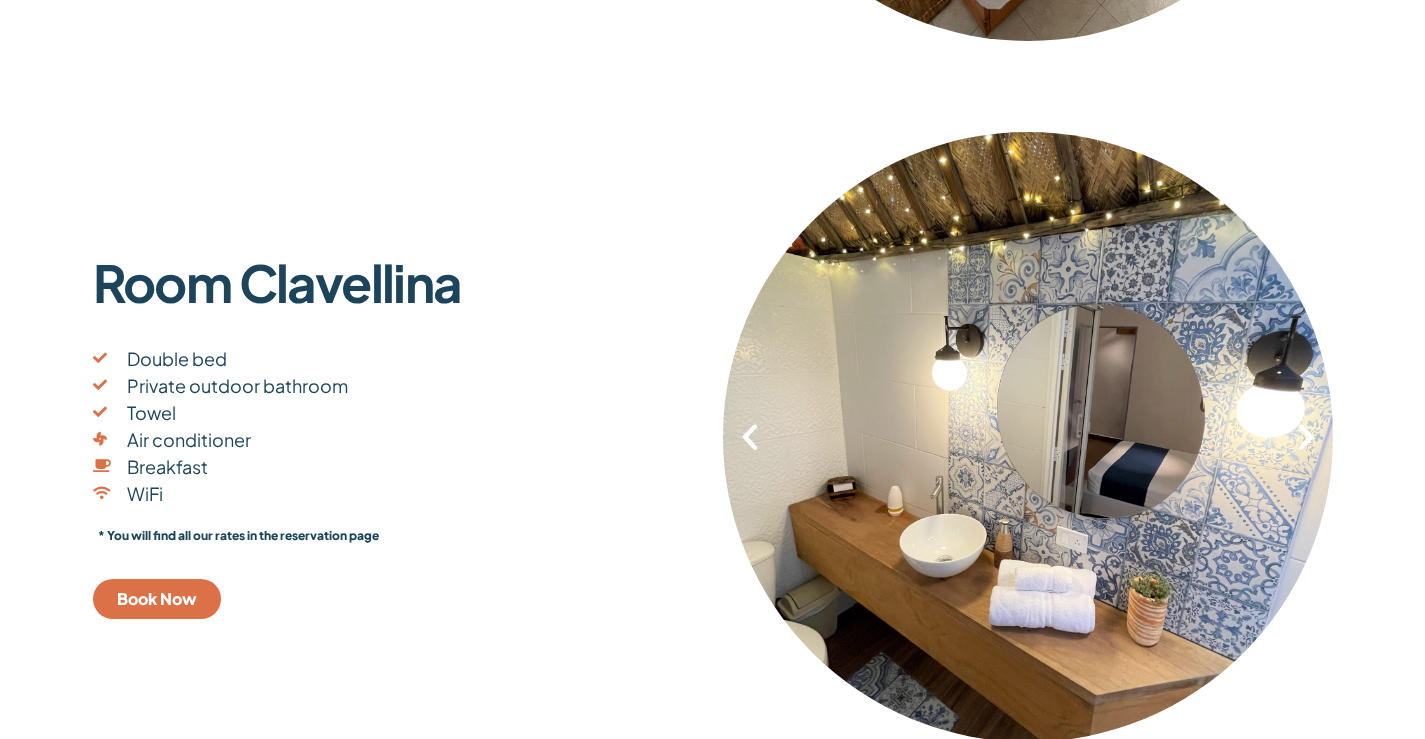 click at bounding box center [1306, 437] 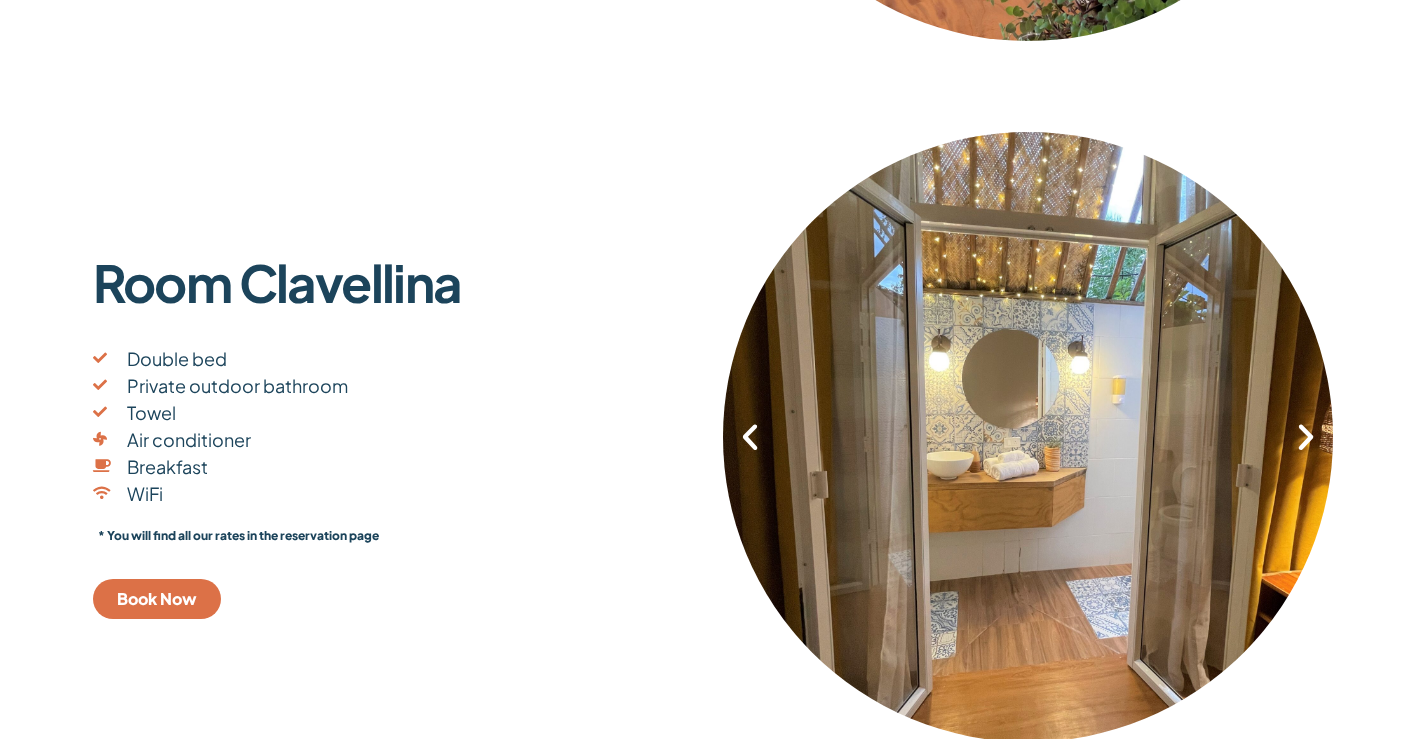 click at bounding box center [1306, 437] 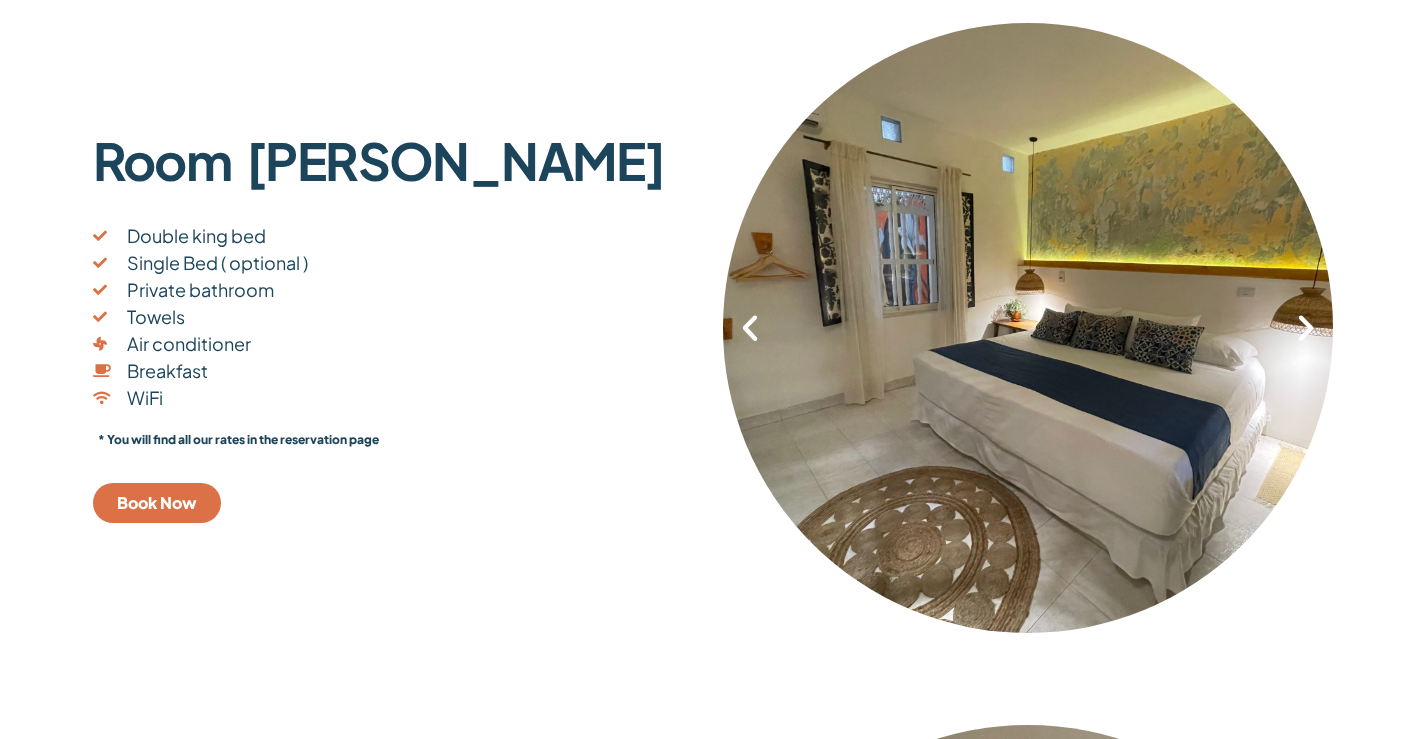 scroll, scrollTop: 1100, scrollLeft: 0, axis: vertical 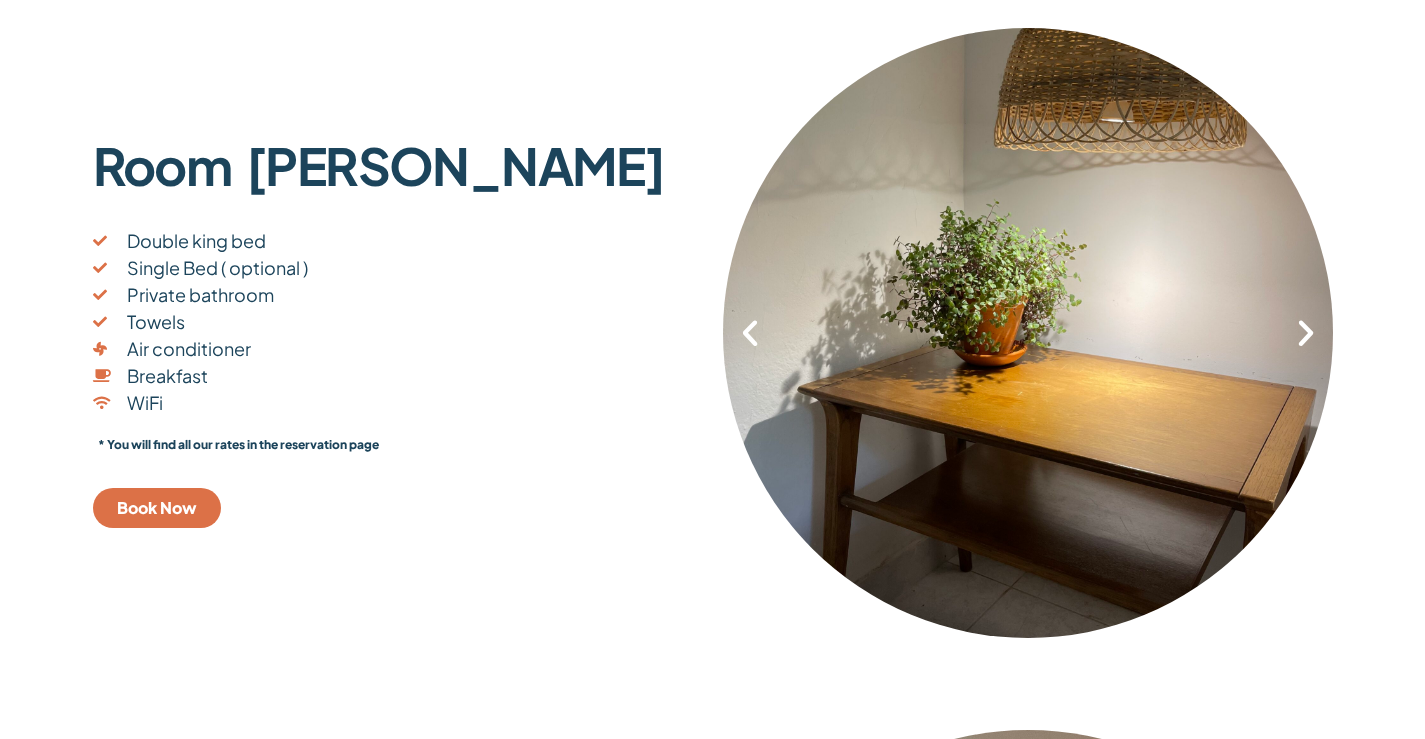click at bounding box center (1306, 333) 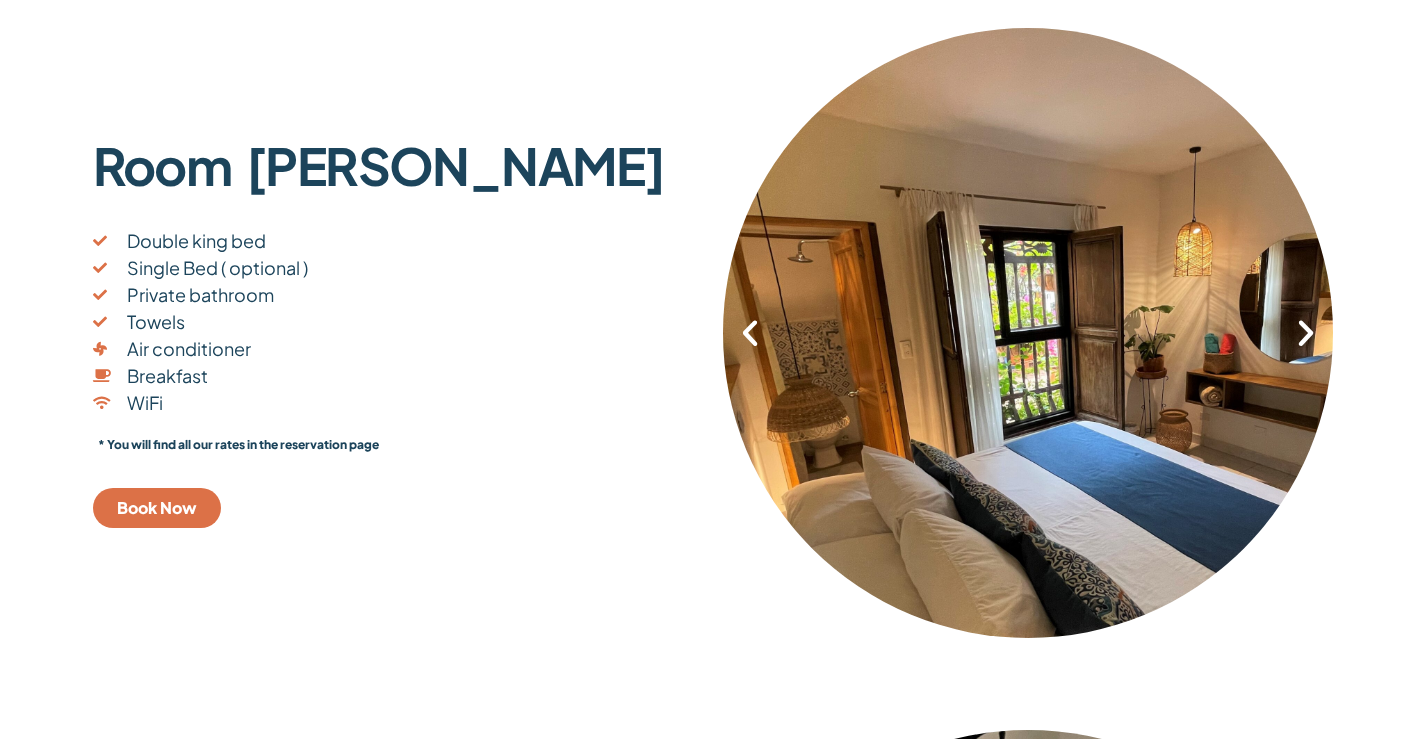 click at bounding box center [1306, 333] 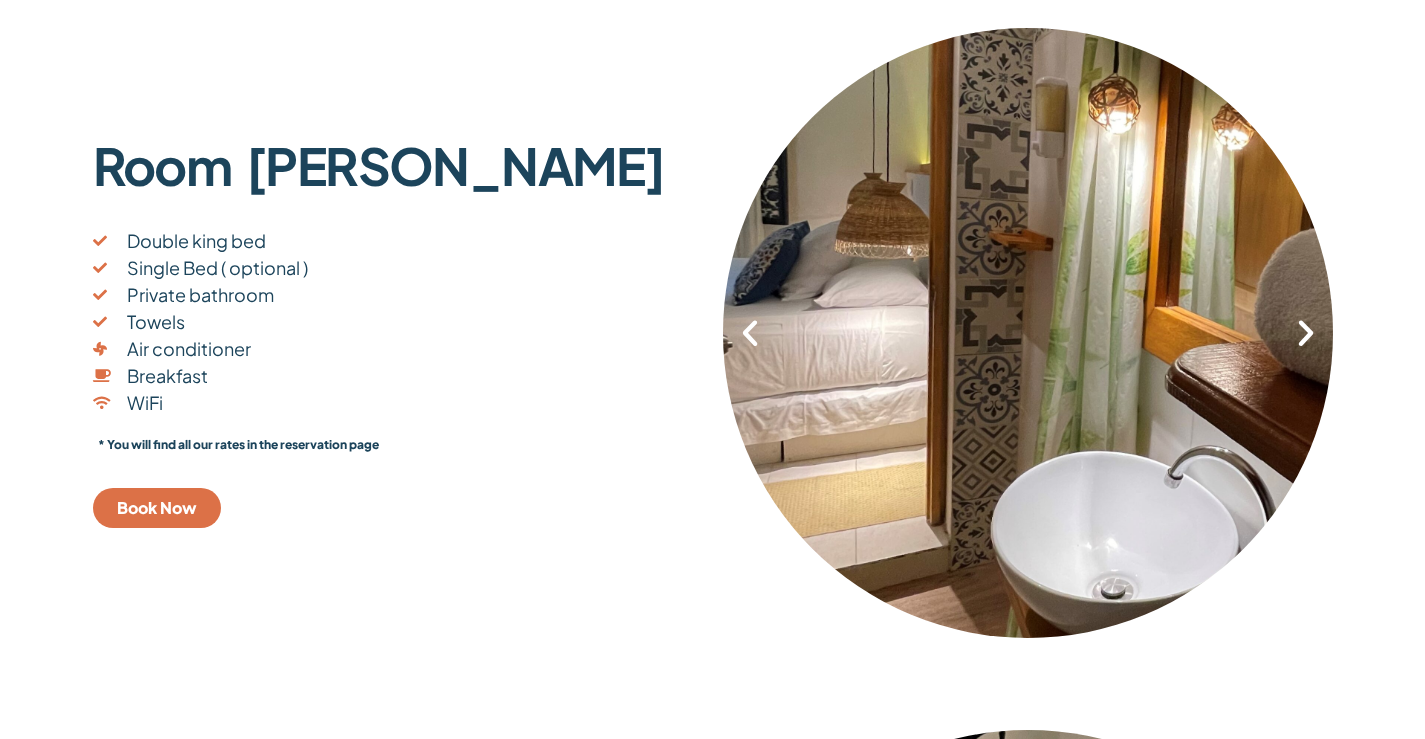 click at bounding box center [1306, 333] 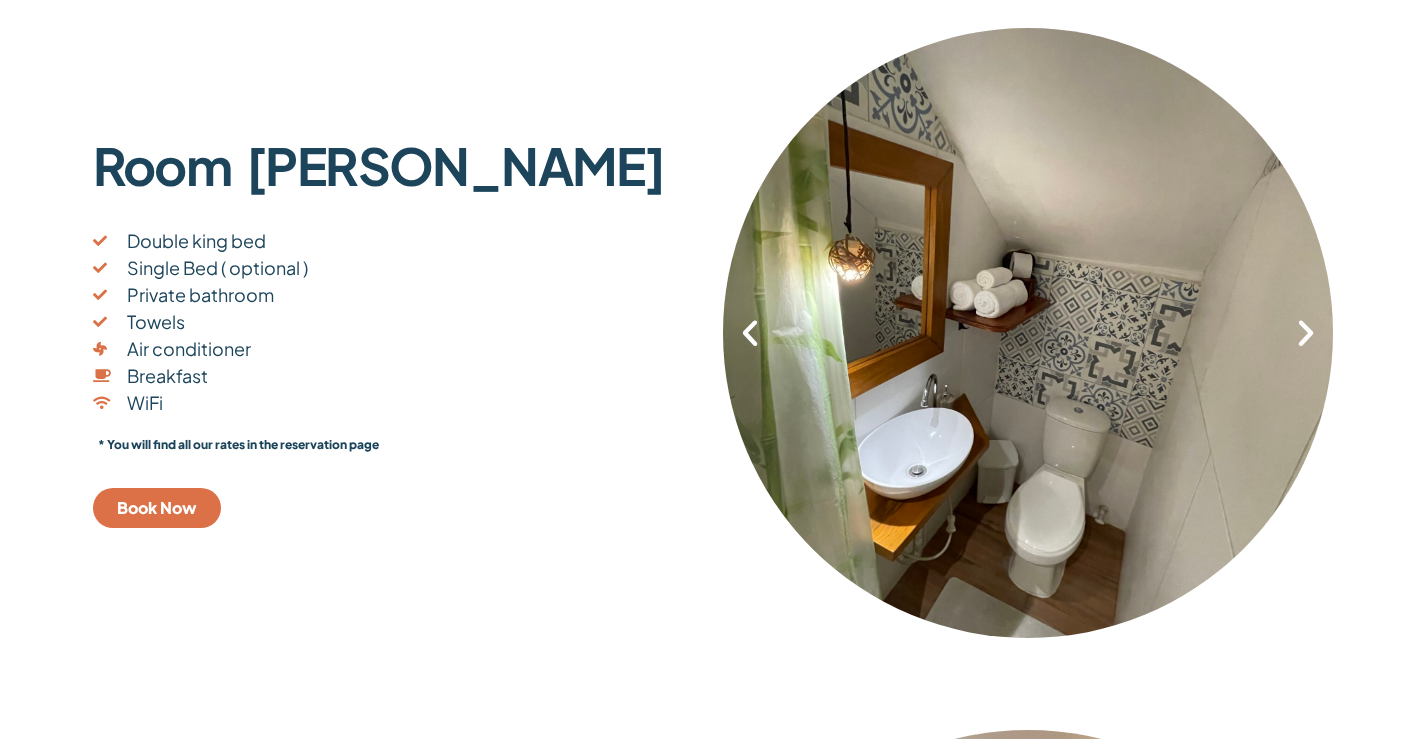 click at bounding box center (1306, 333) 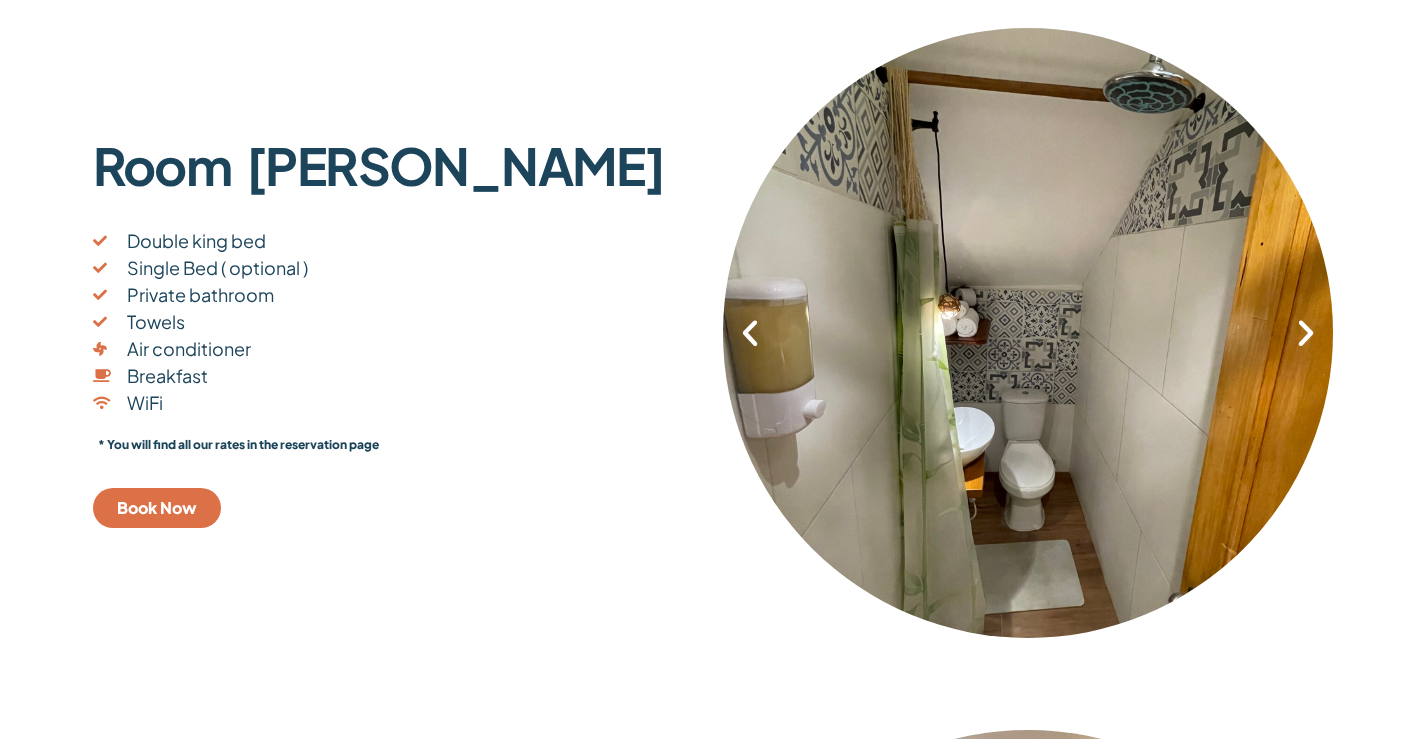 click at bounding box center (1306, 333) 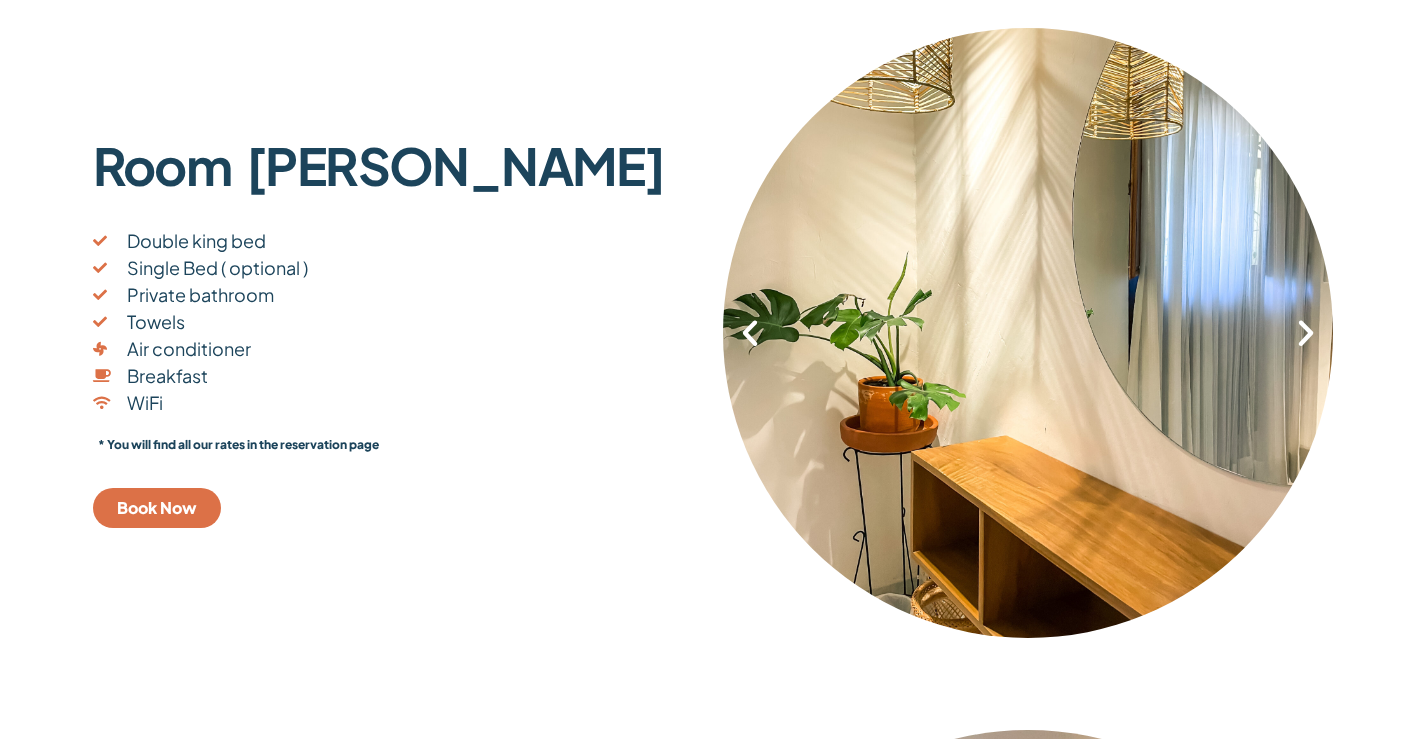 click at bounding box center [1306, 333] 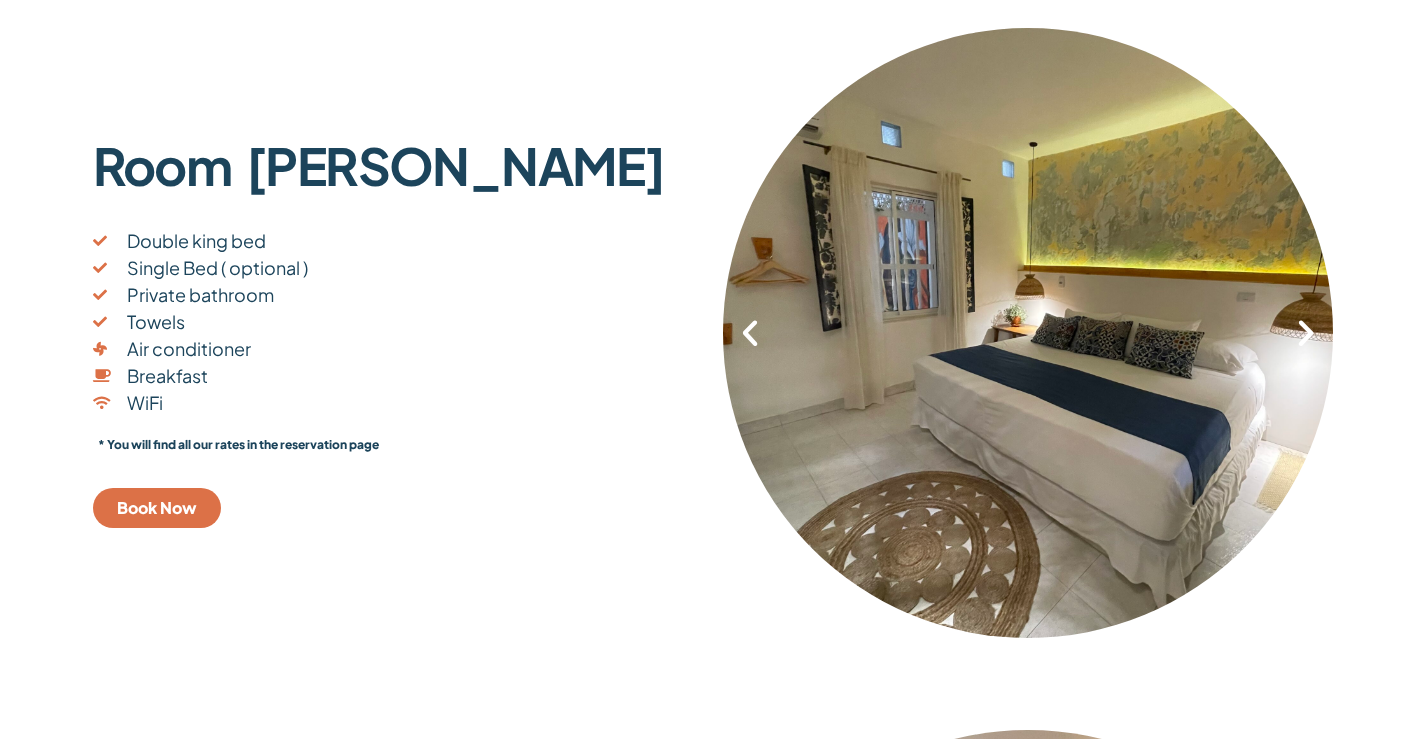 click at bounding box center [1306, 333] 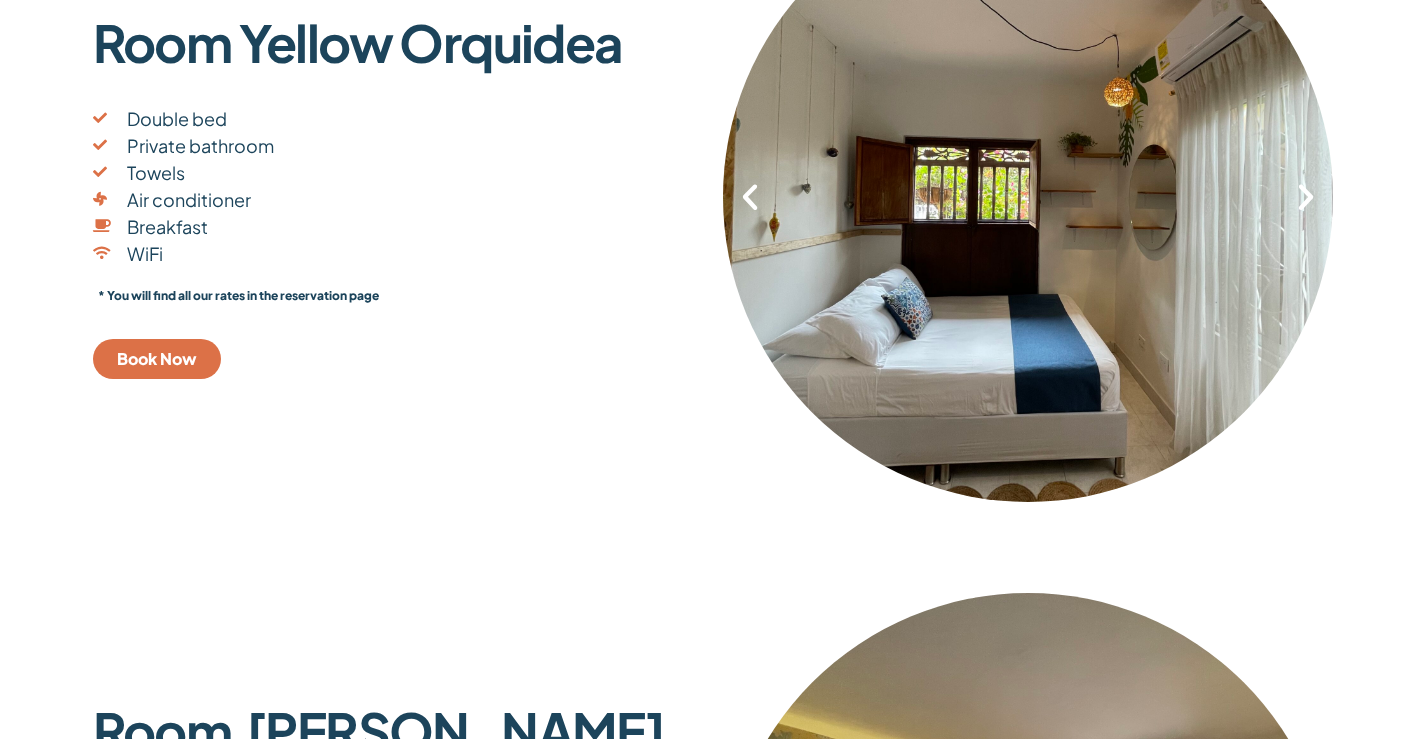 scroll, scrollTop: 500, scrollLeft: 0, axis: vertical 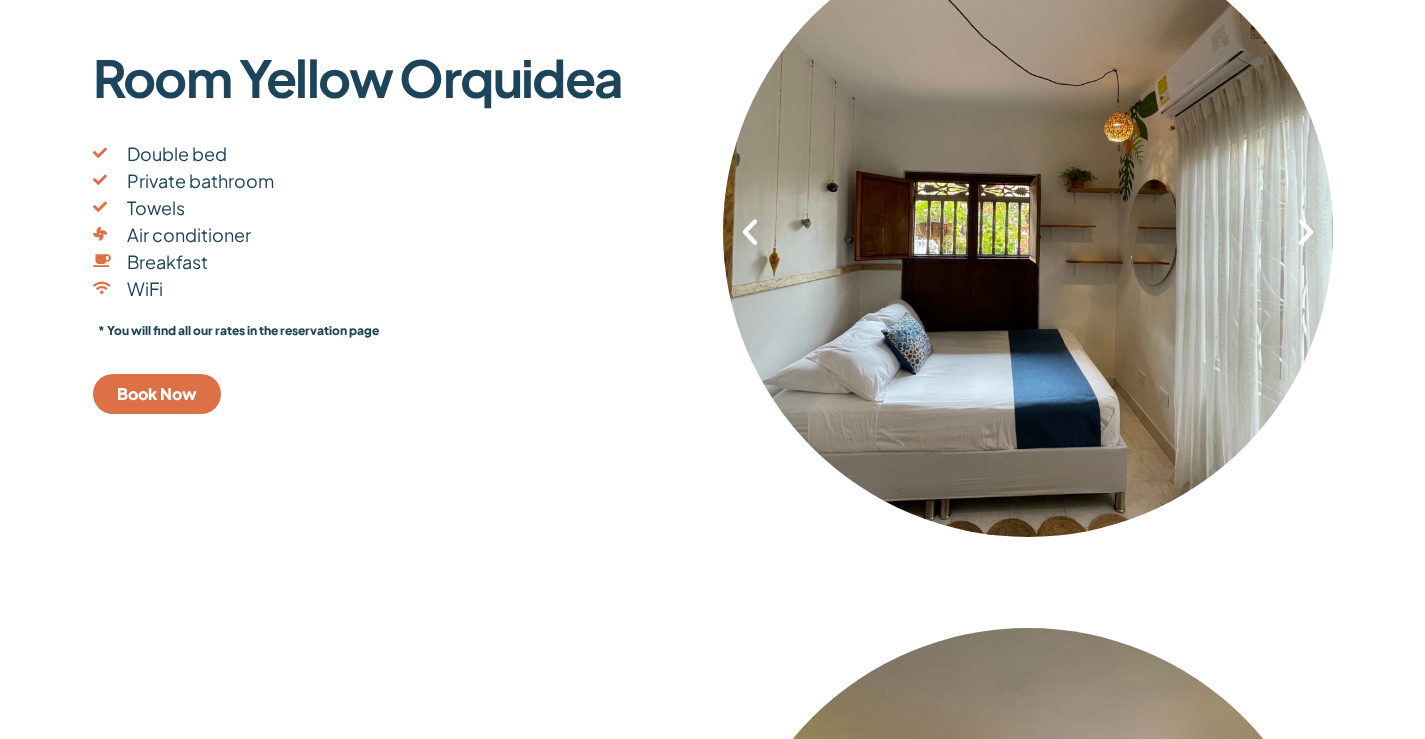 click on "." at bounding box center (1028, 231) 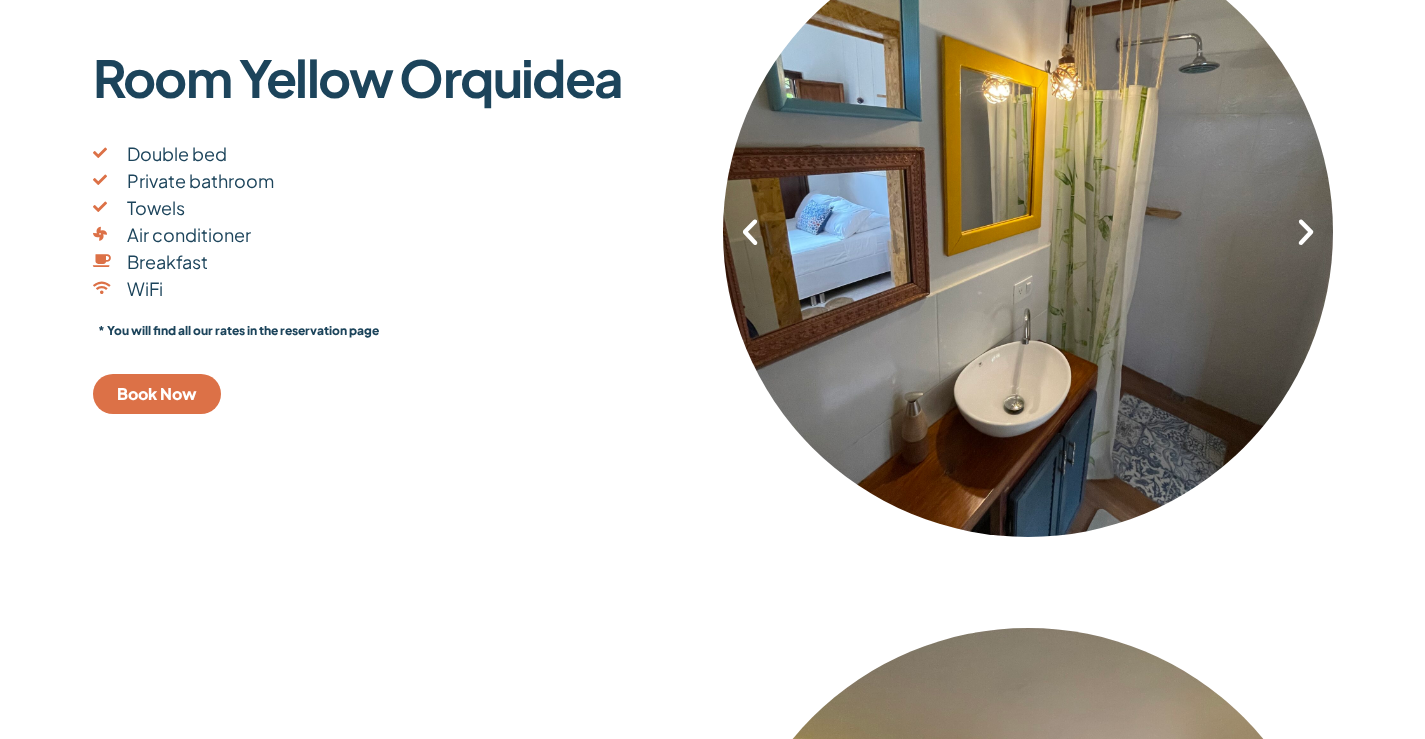 click at bounding box center [1306, 232] 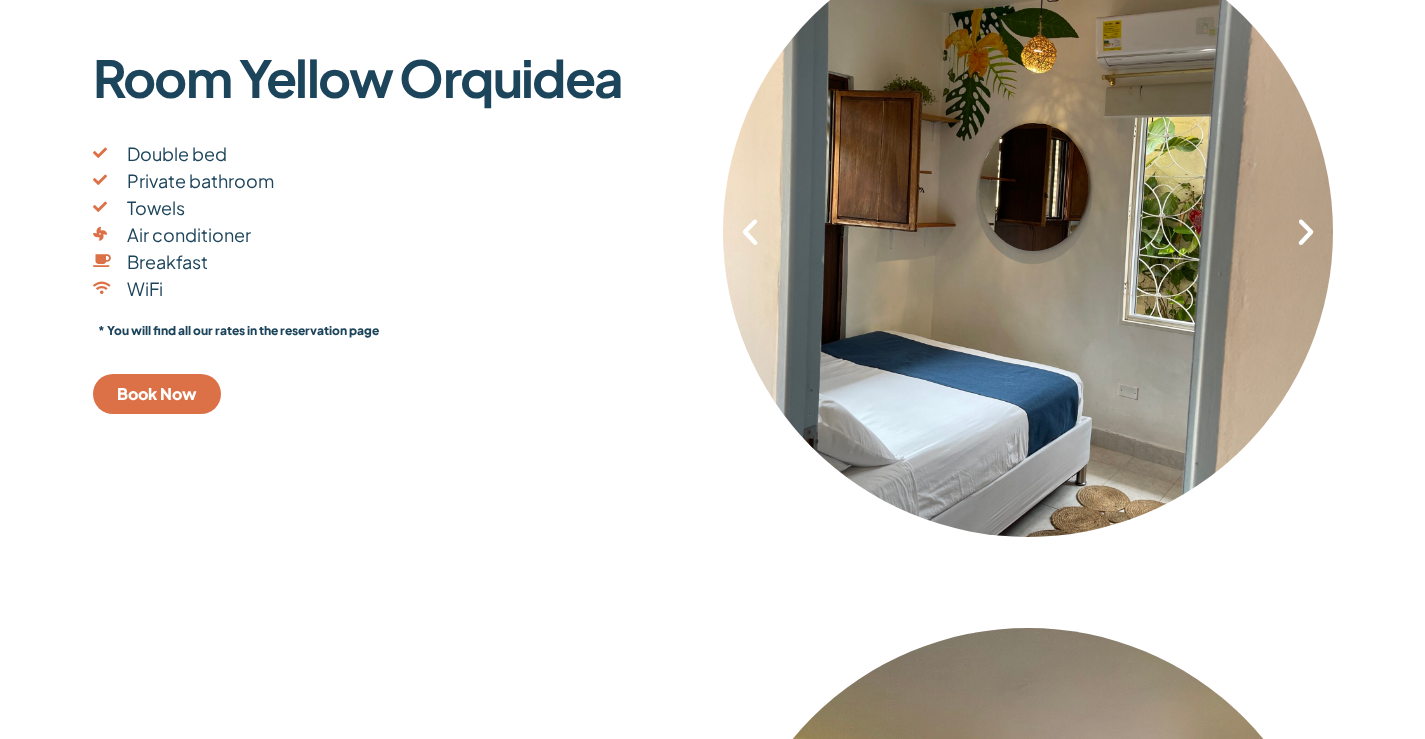 click on ".
. 				 .
Previous
Next" at bounding box center [1028, 231] 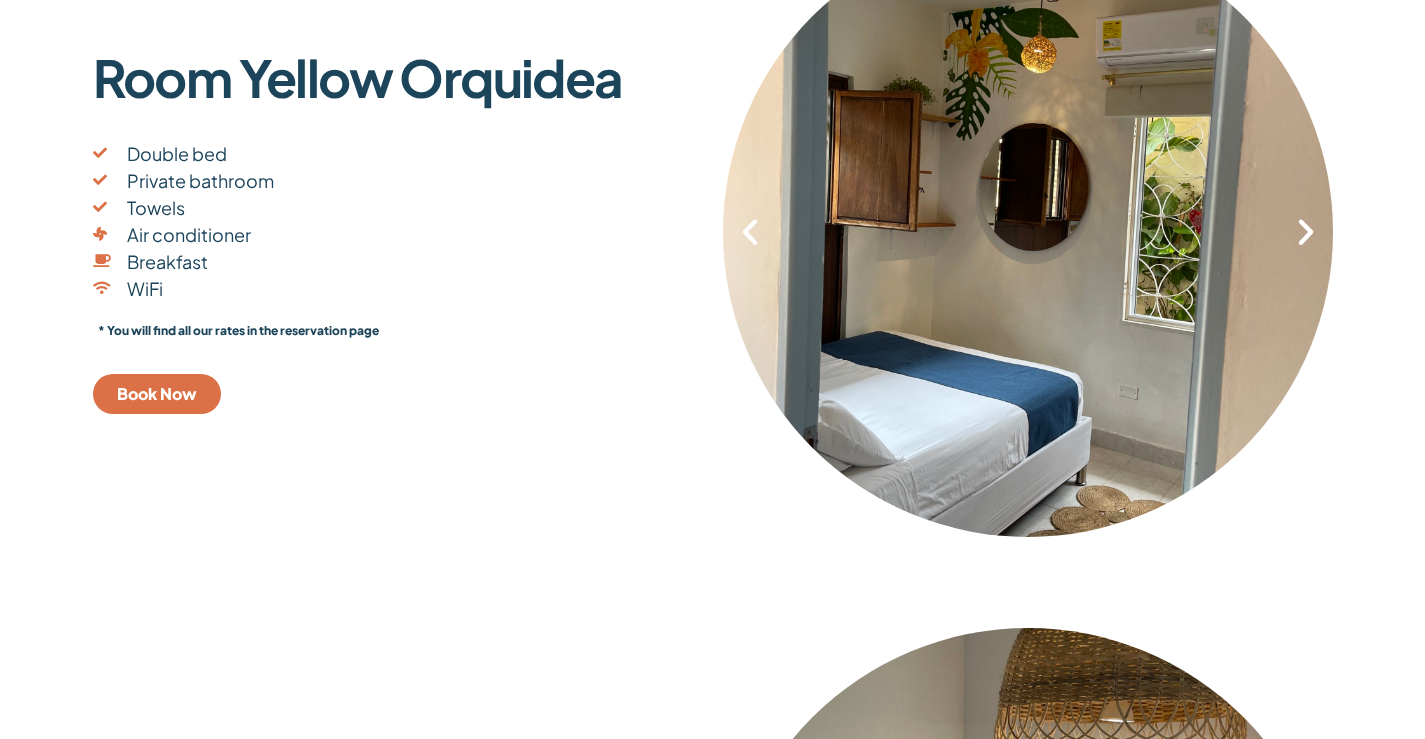 click at bounding box center (1306, 232) 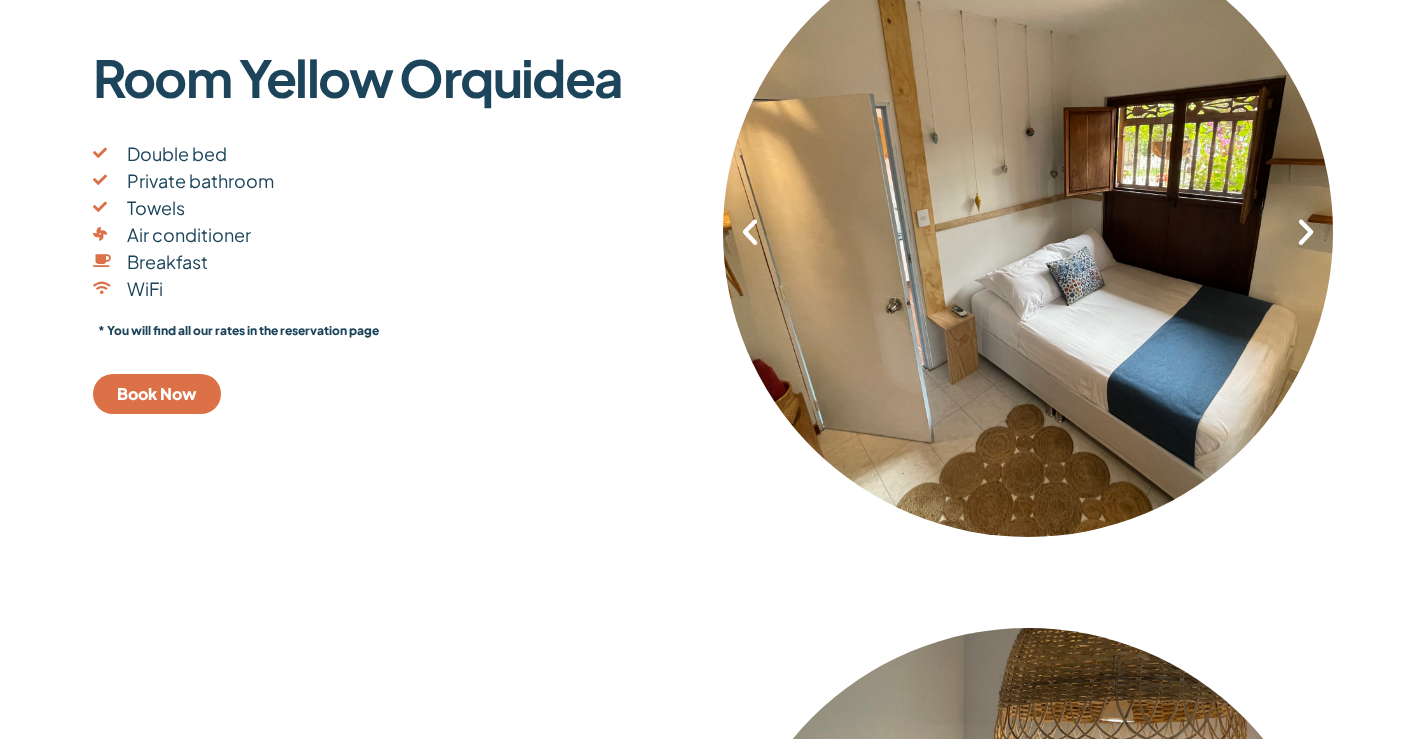 click at bounding box center [1306, 232] 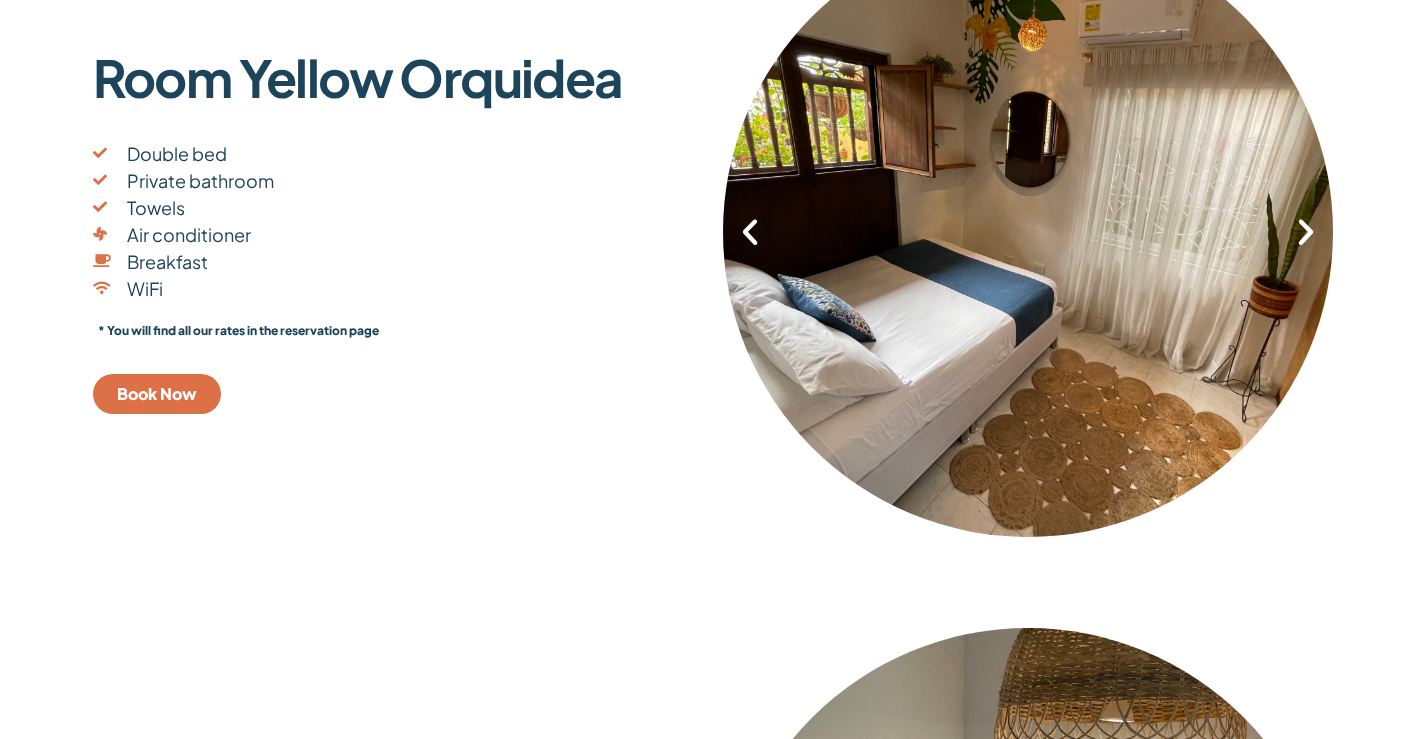 click at bounding box center (1306, 232) 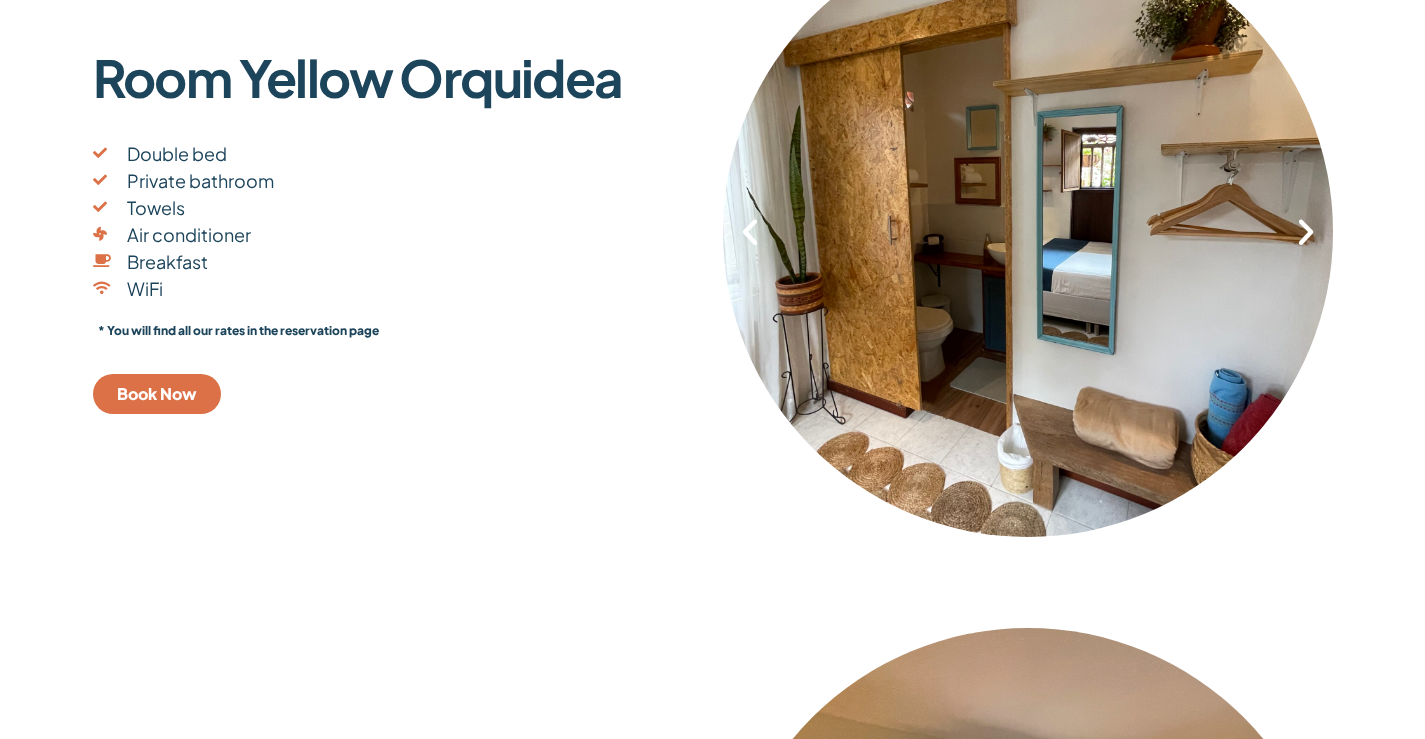 click at bounding box center (1306, 232) 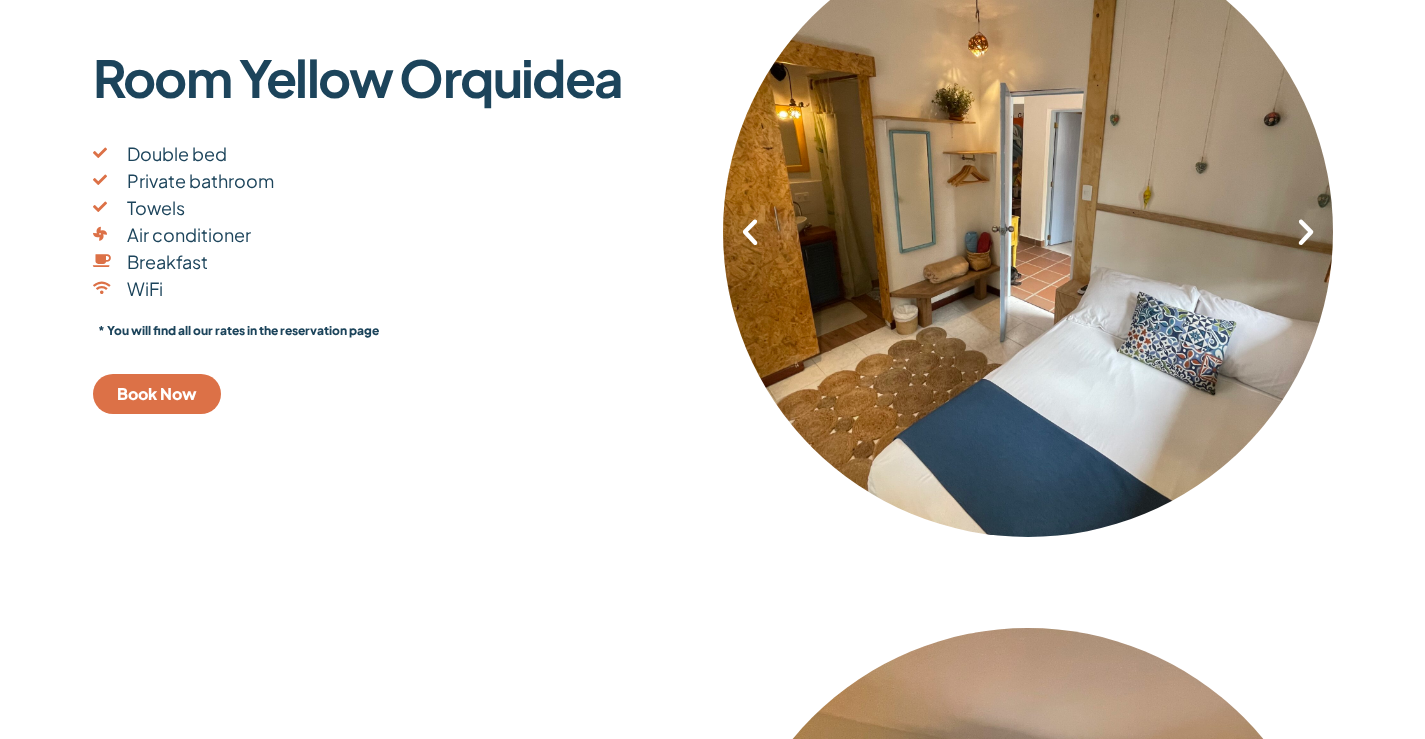 click at bounding box center [1306, 232] 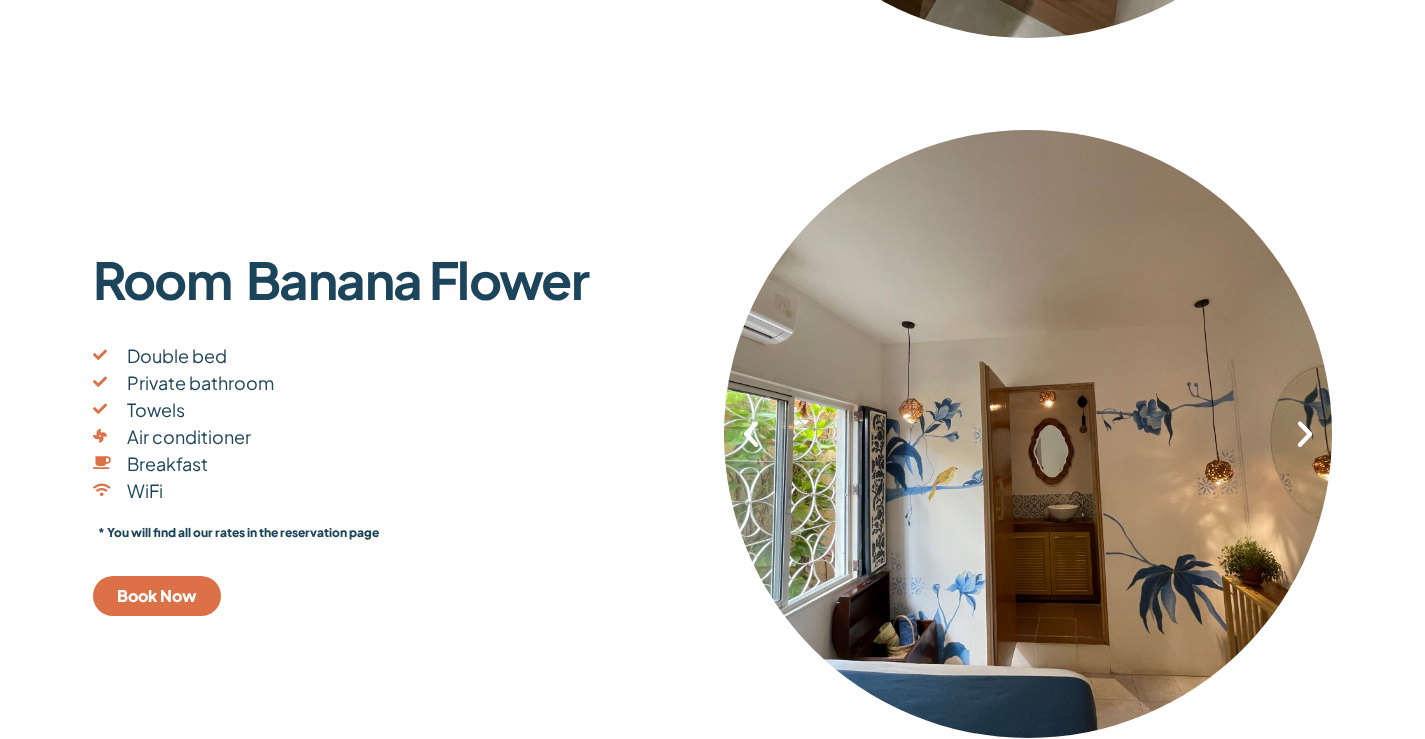 scroll, scrollTop: 1800, scrollLeft: 0, axis: vertical 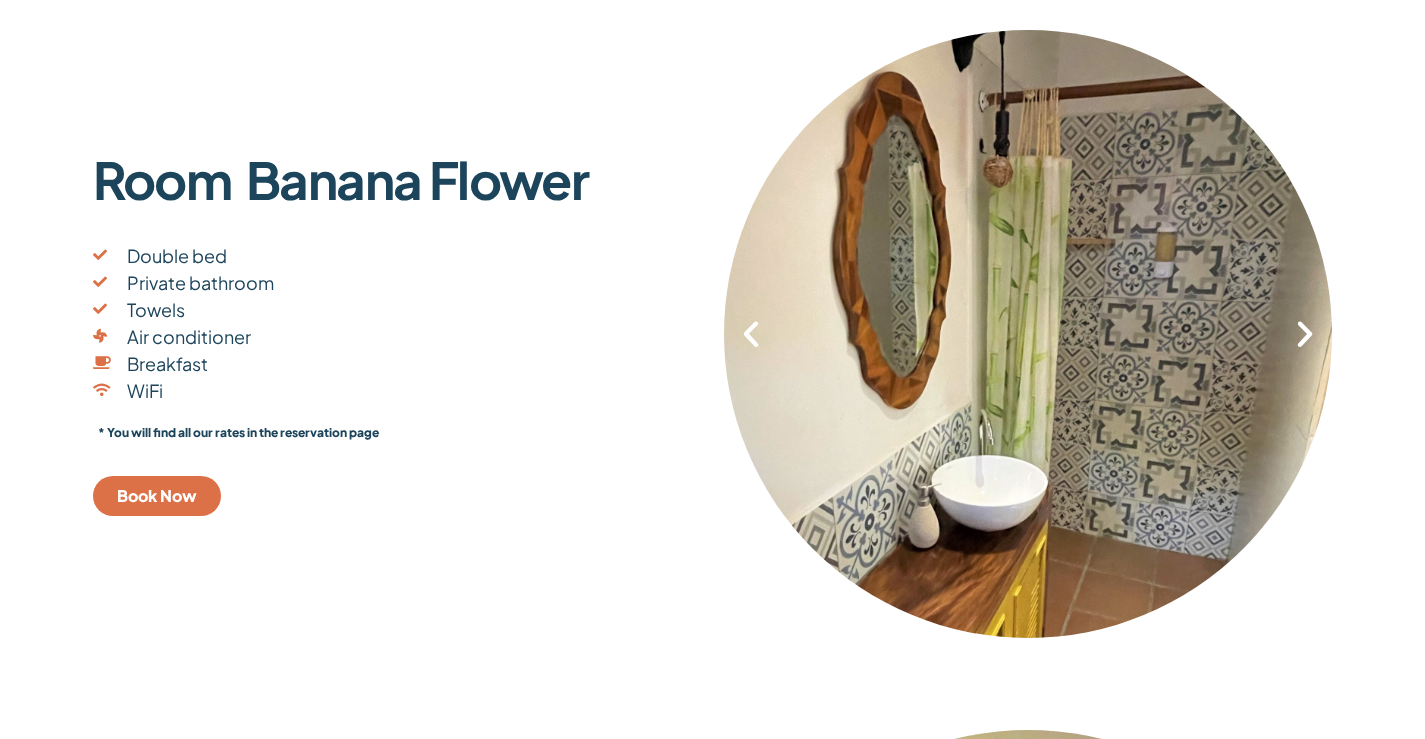 click at bounding box center (1305, 334) 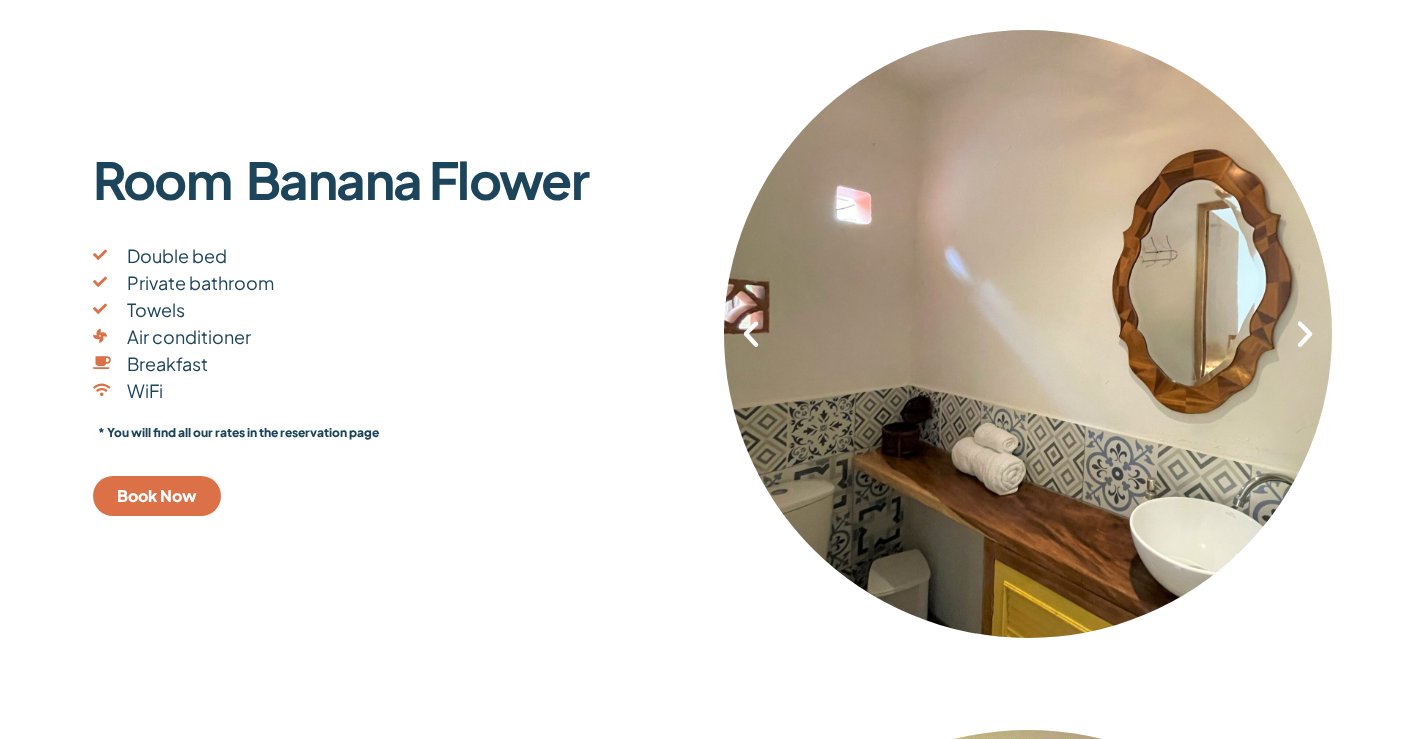 click at bounding box center (1305, 334) 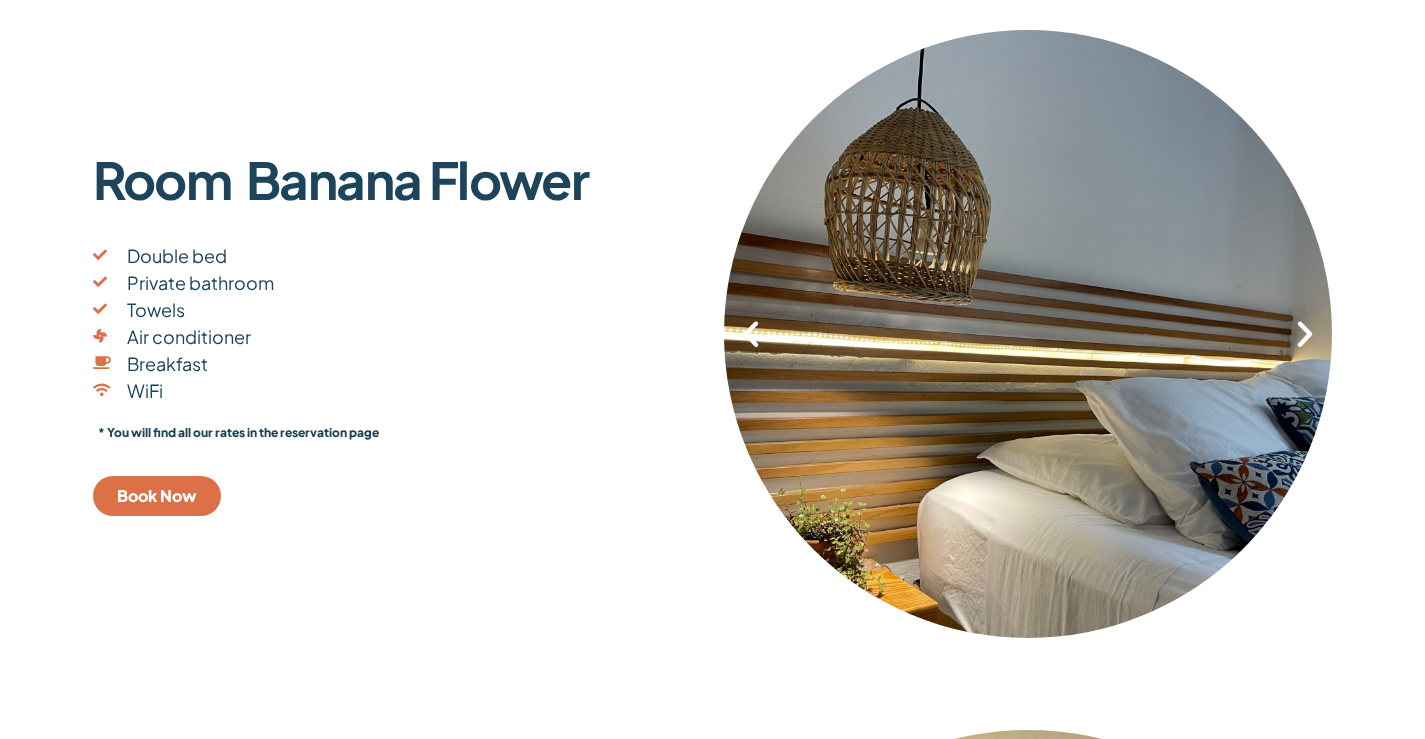 click at bounding box center [1305, 334] 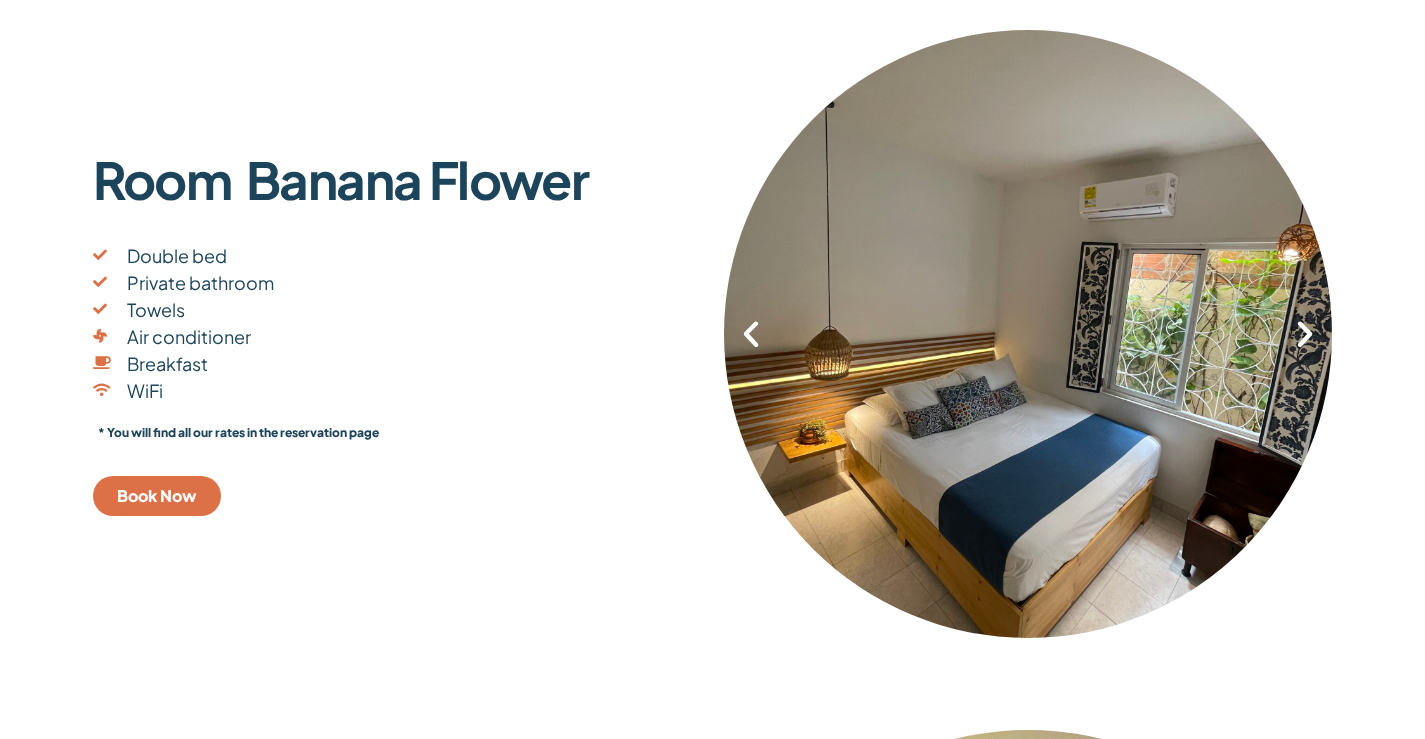click at bounding box center (1305, 334) 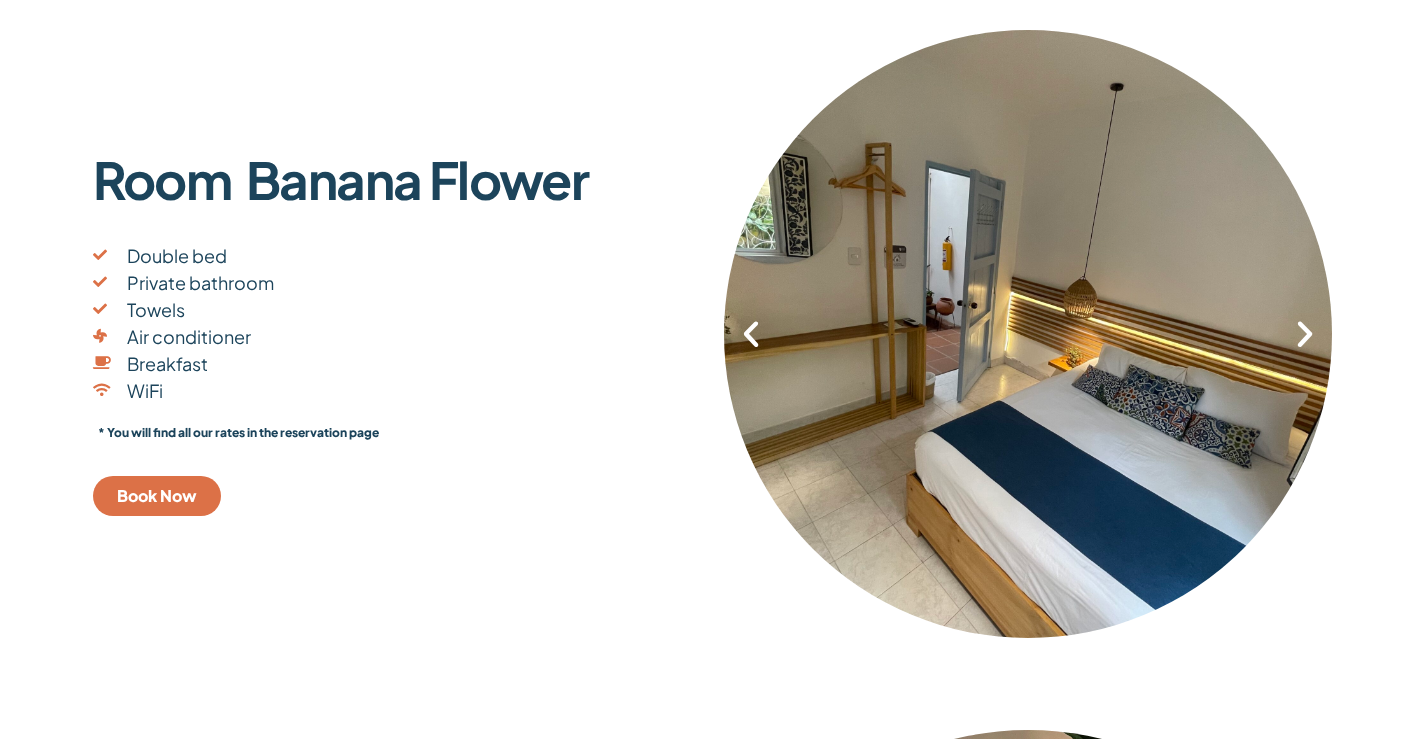 click at bounding box center [1305, 334] 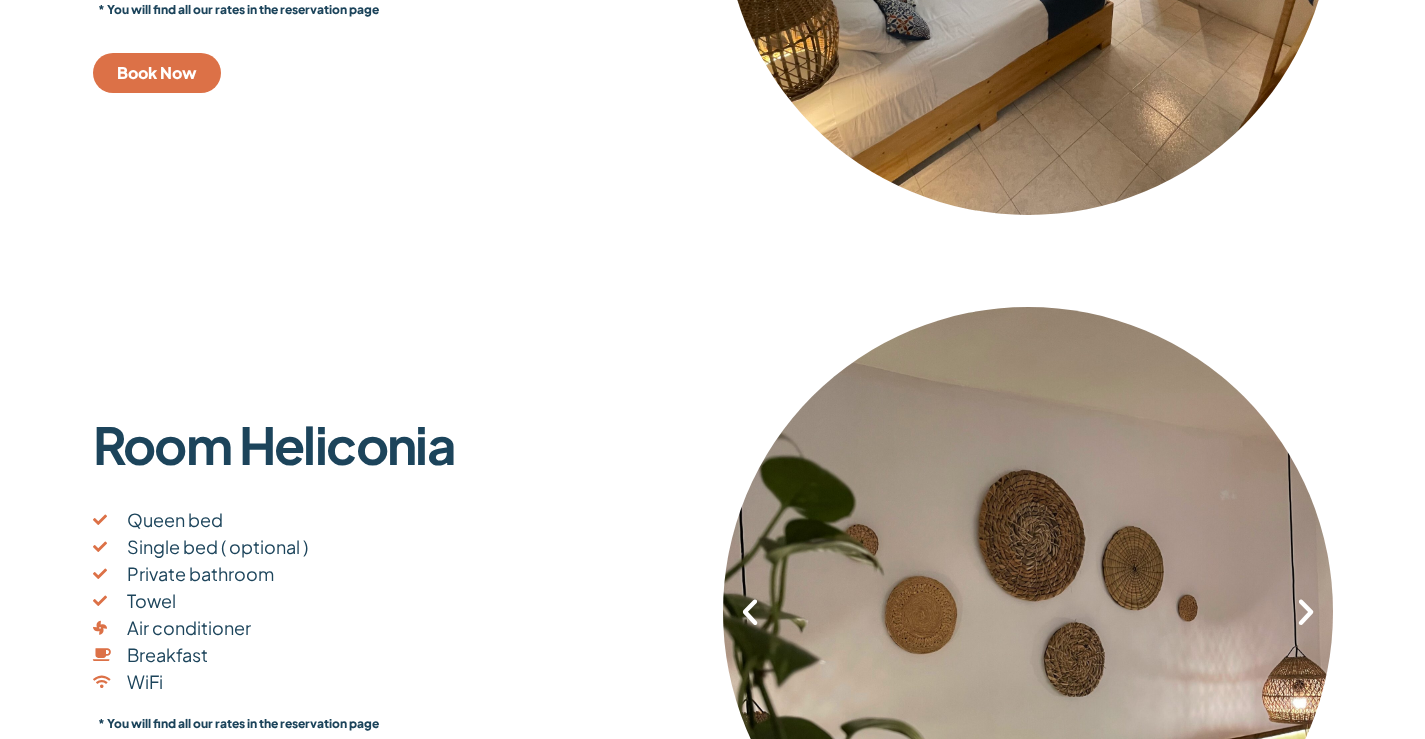 scroll, scrollTop: 2400, scrollLeft: 0, axis: vertical 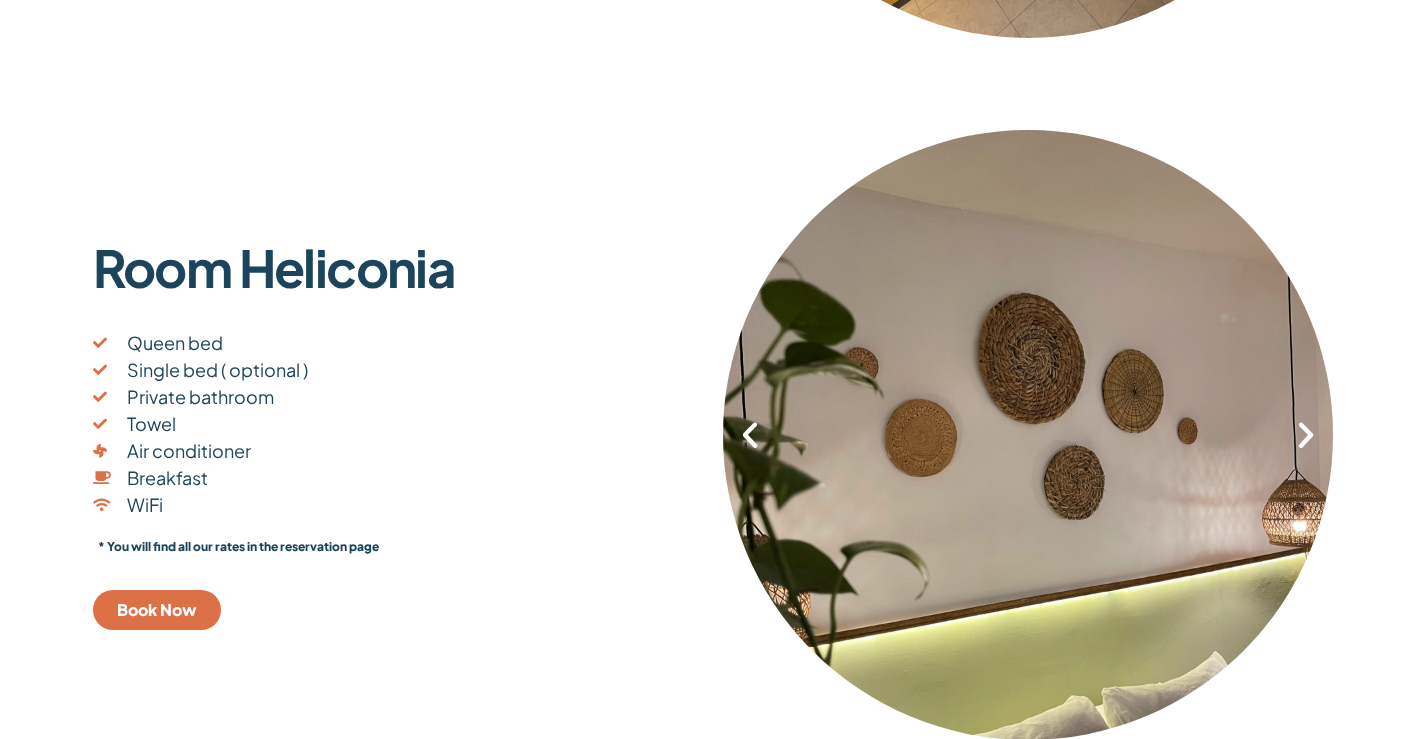 click at bounding box center [1306, 435] 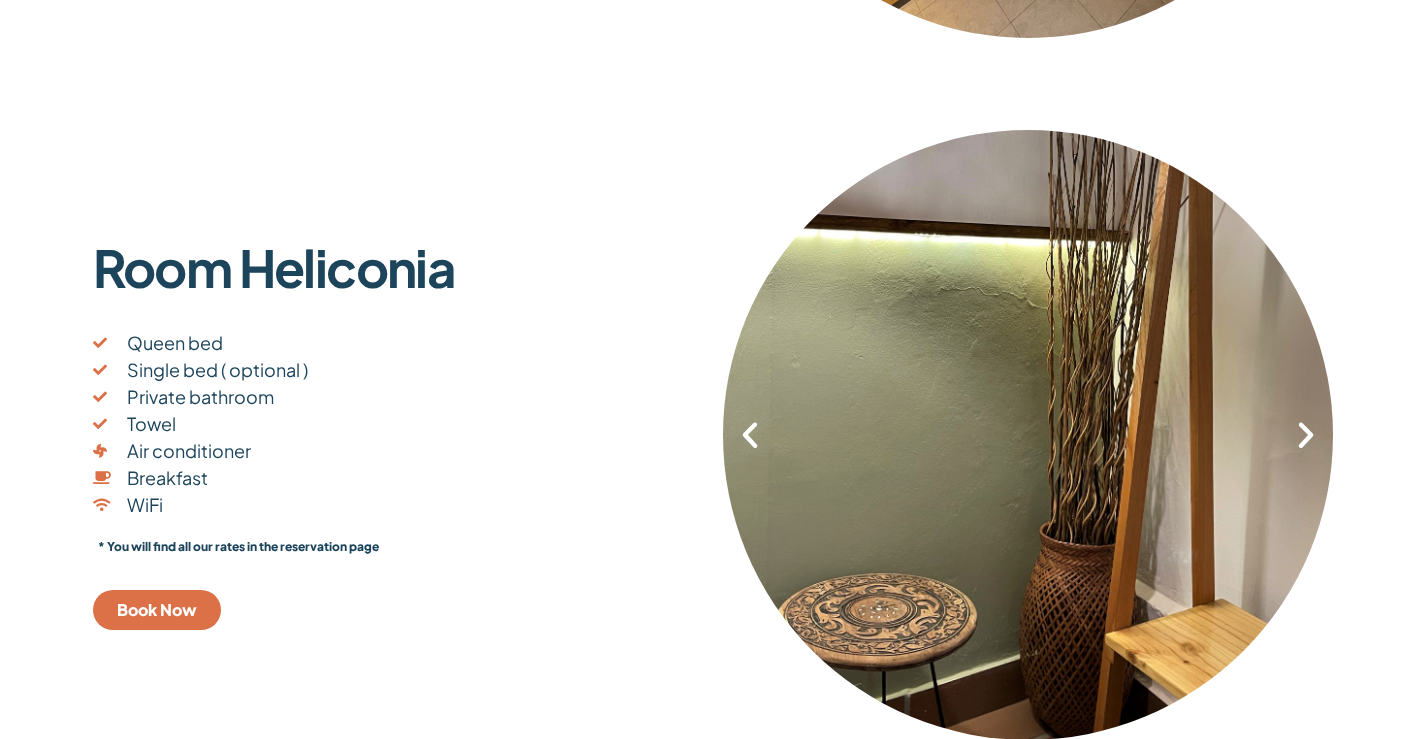 click at bounding box center (1306, 435) 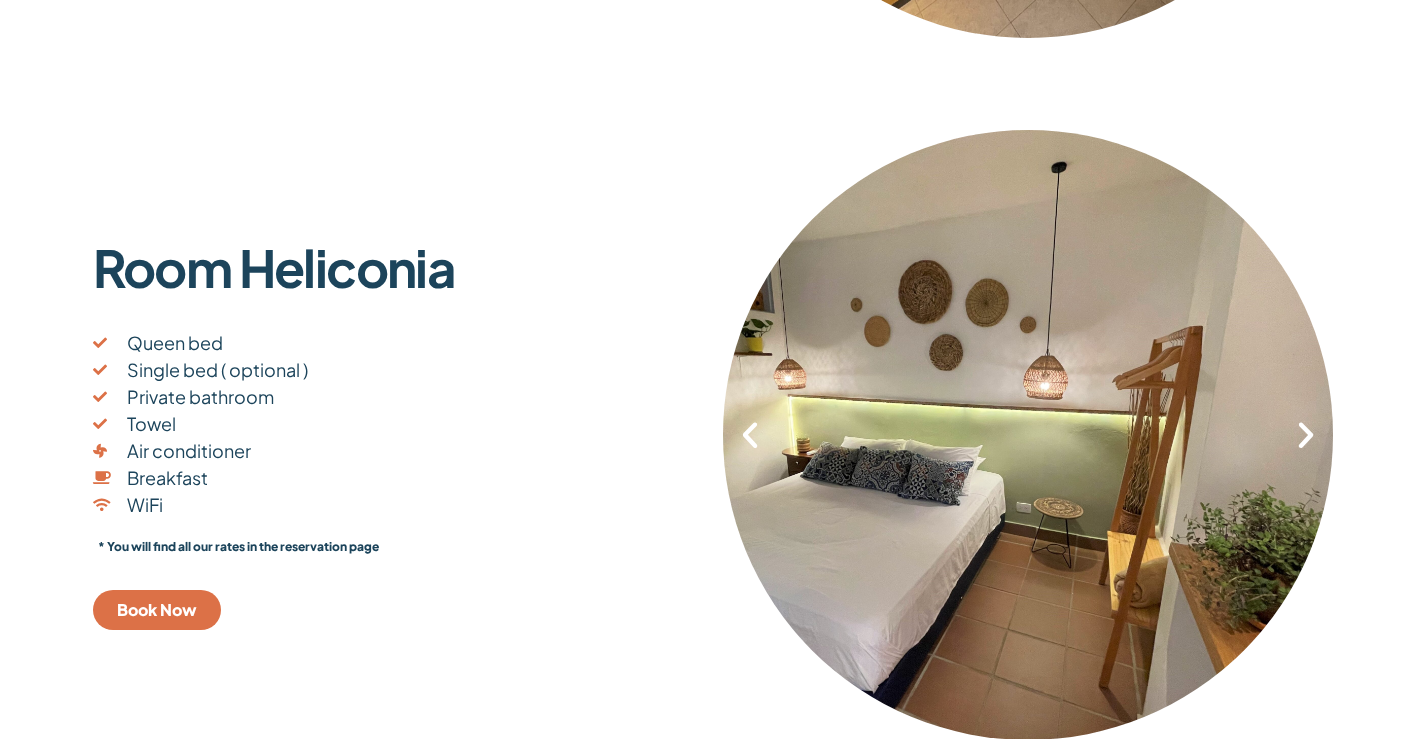 click at bounding box center [1306, 435] 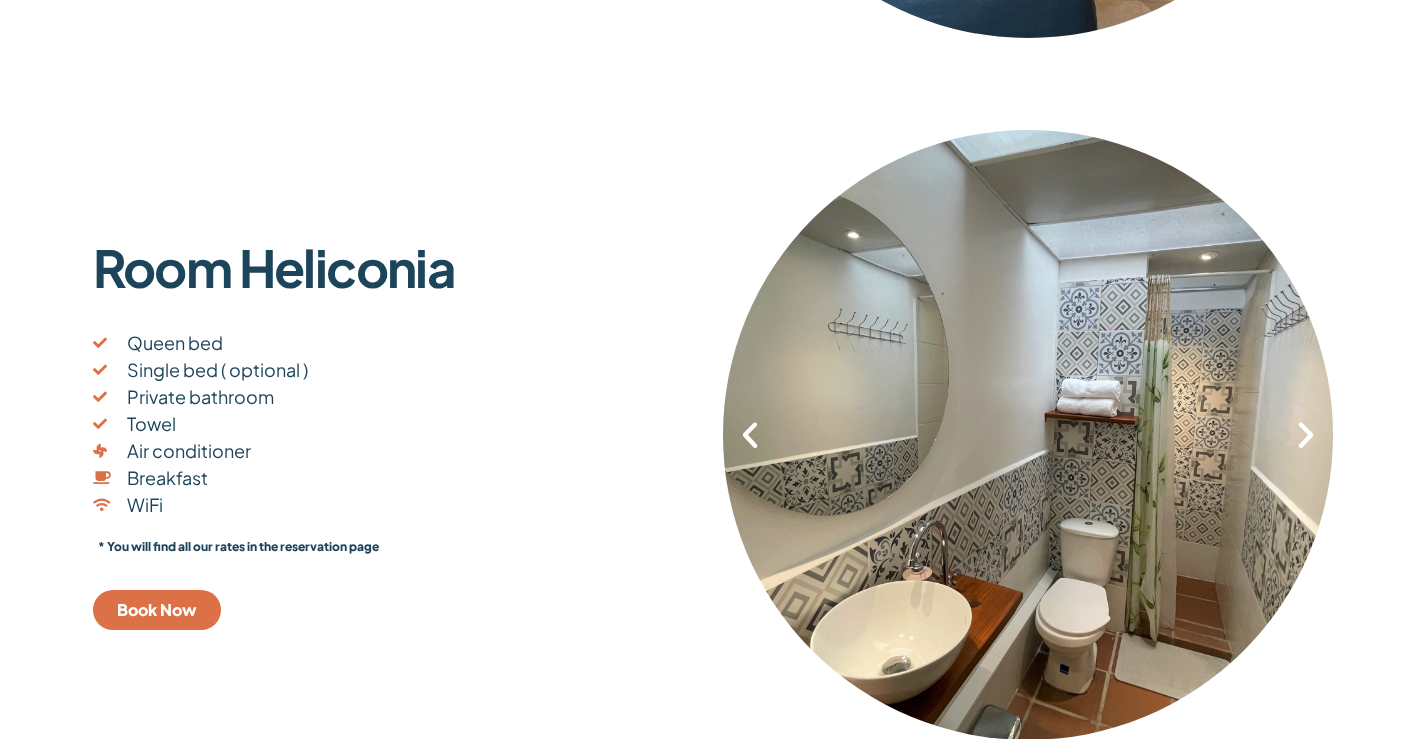 click at bounding box center (1306, 435) 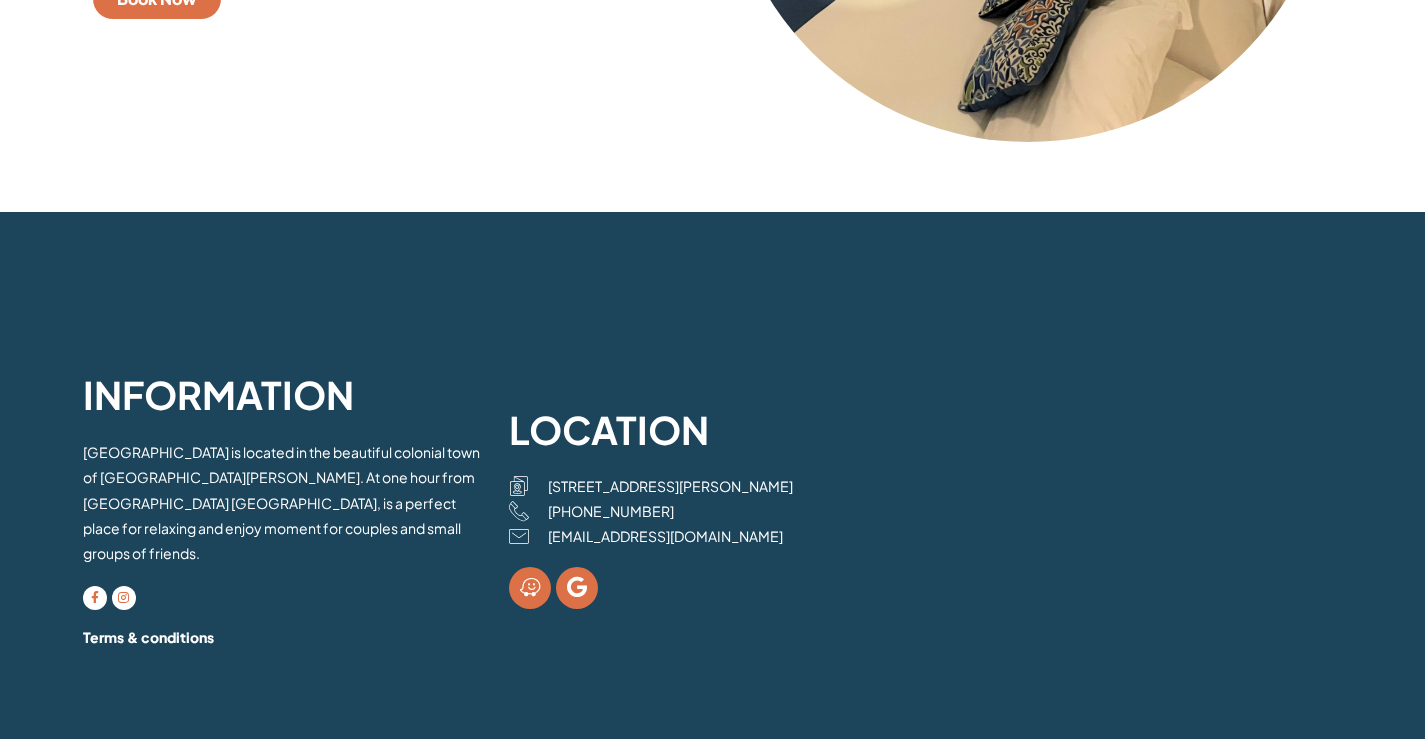 scroll, scrollTop: 4598, scrollLeft: 0, axis: vertical 